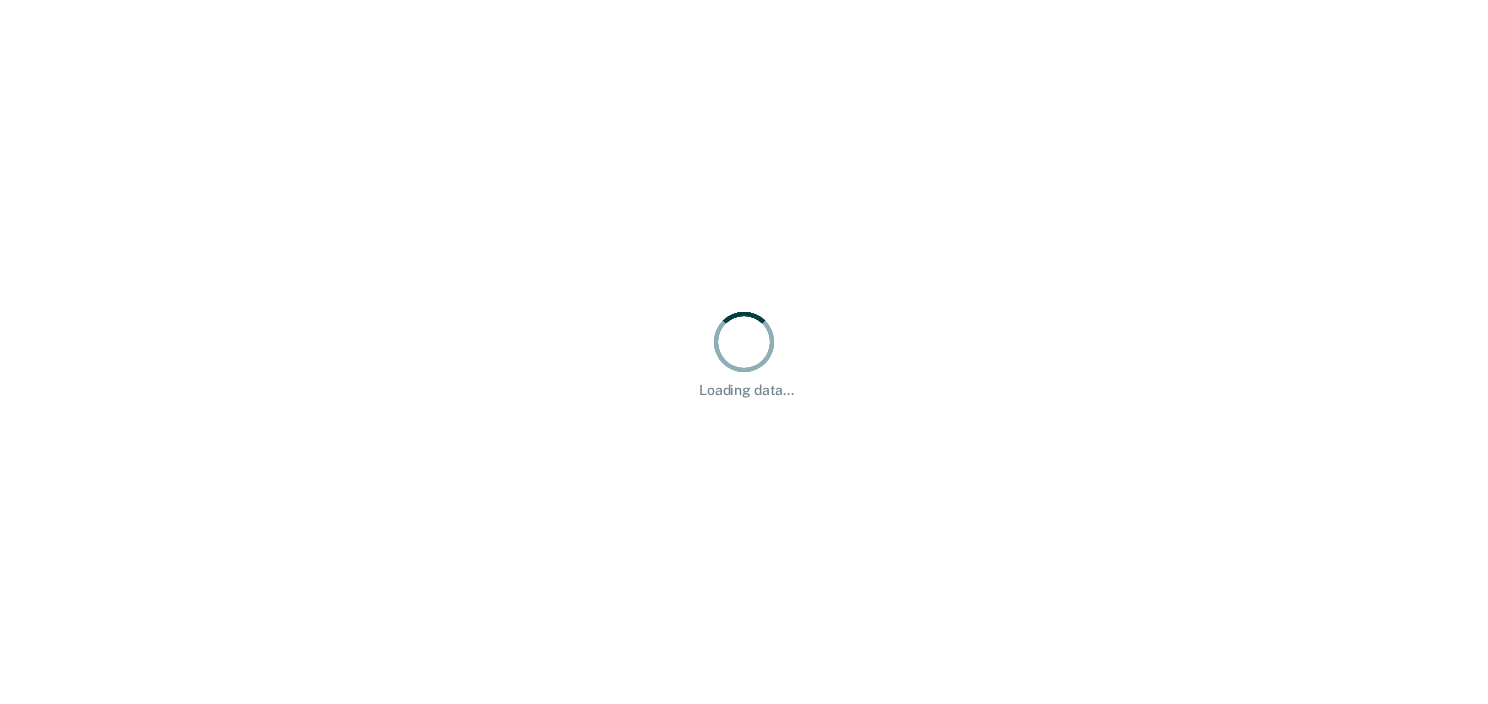 scroll, scrollTop: 0, scrollLeft: 0, axis: both 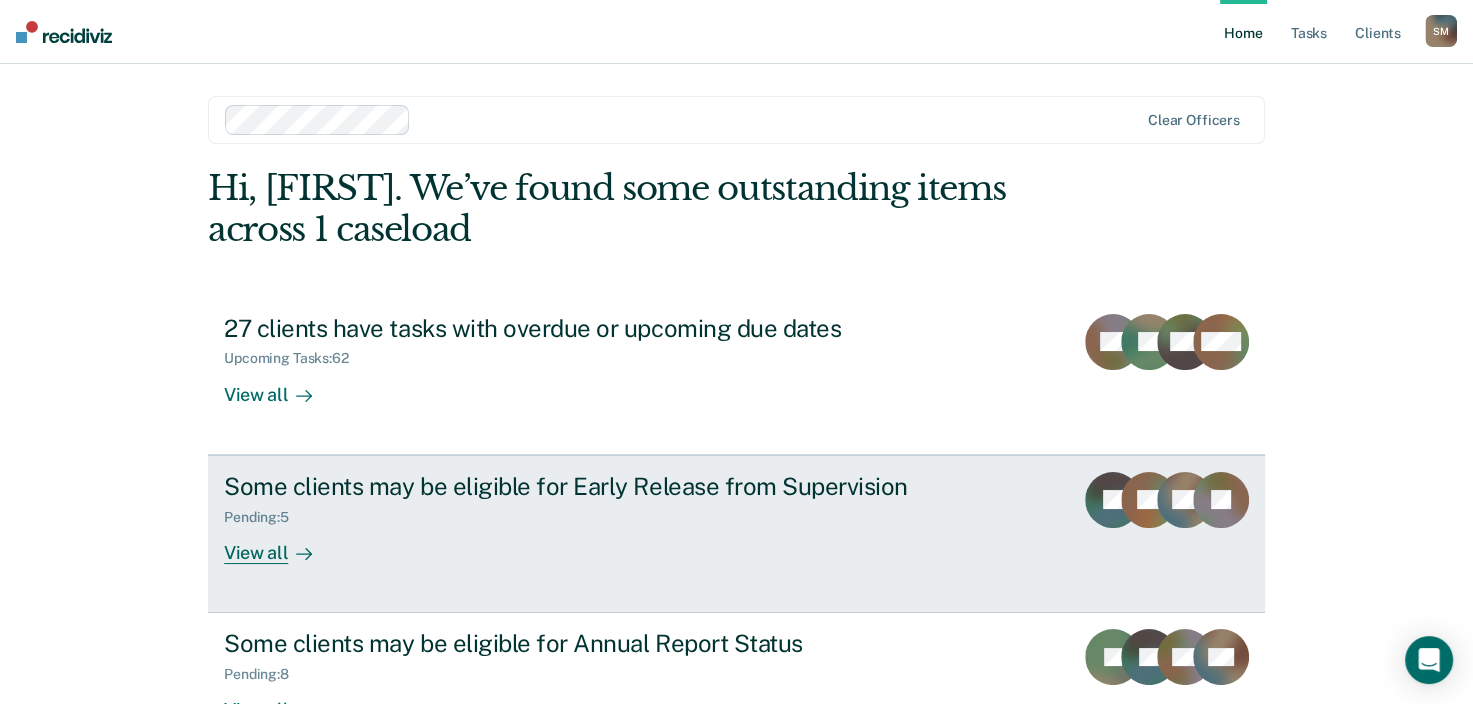 click on "View all" at bounding box center [280, 544] 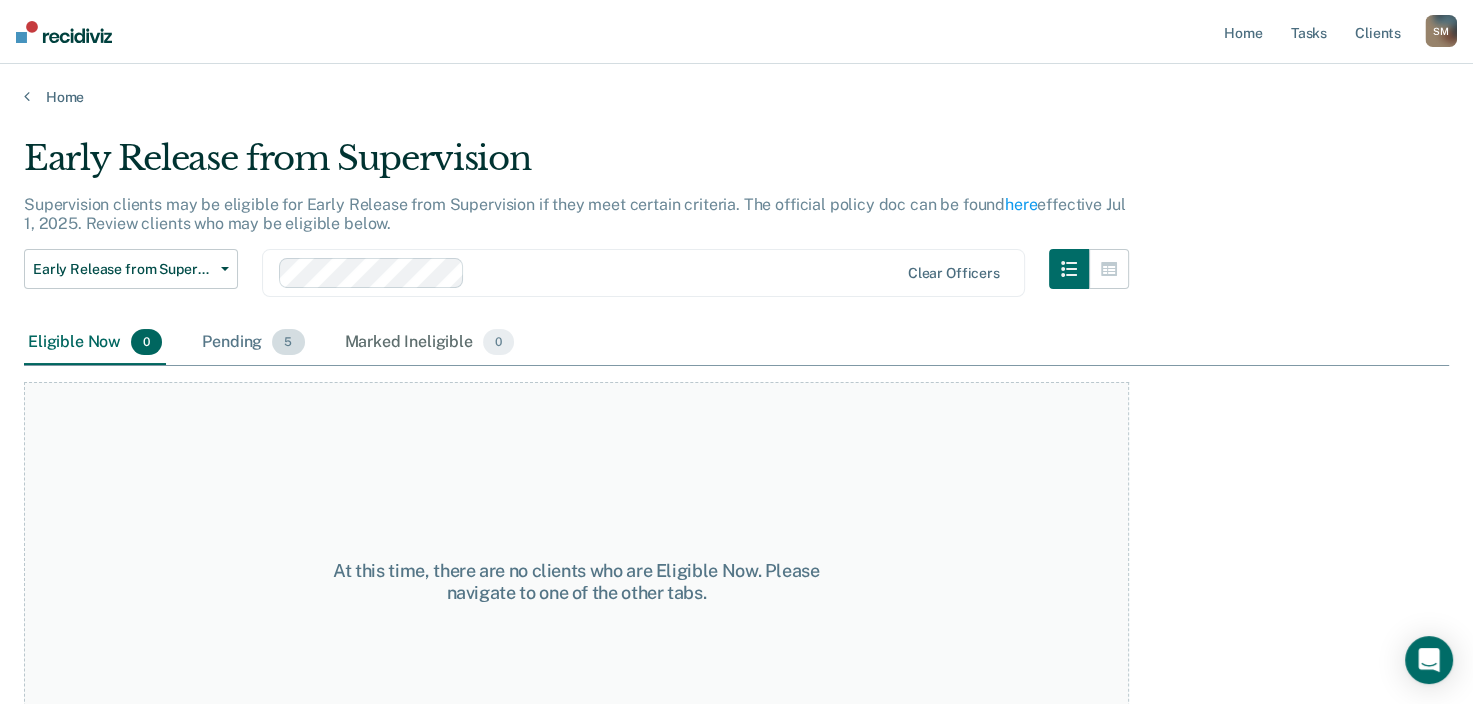 click on "Pending 5" at bounding box center [253, 343] 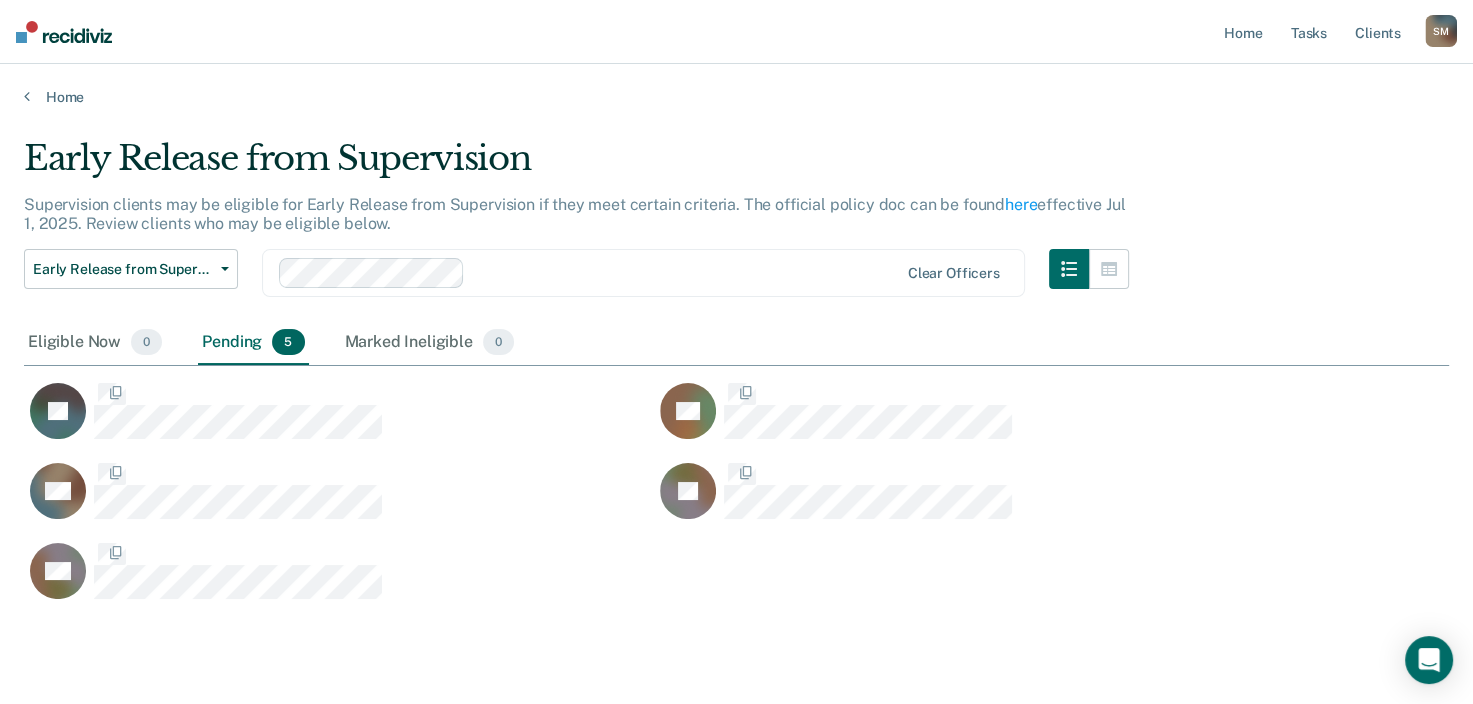 scroll, scrollTop: 16, scrollLeft: 16, axis: both 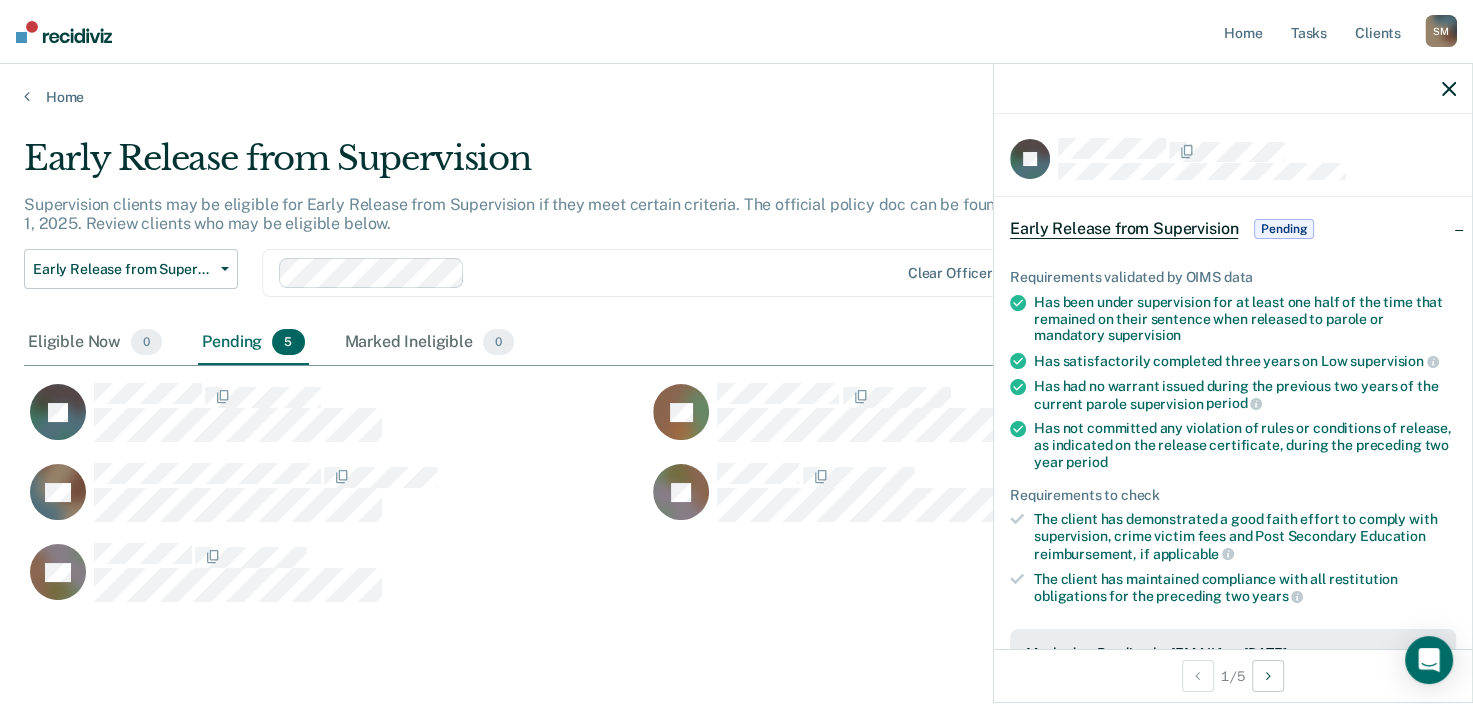 click on "Pending" at bounding box center [1284, 229] 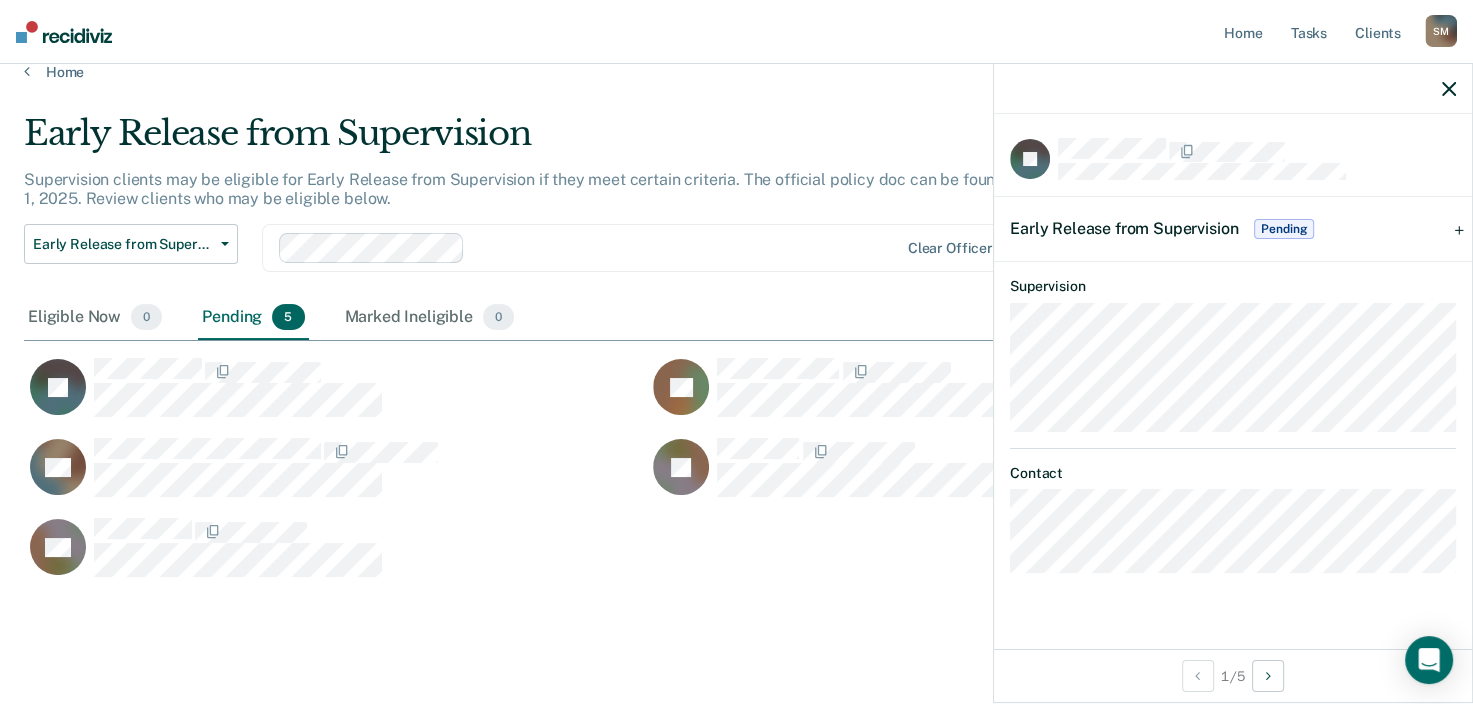 scroll, scrollTop: 0, scrollLeft: 0, axis: both 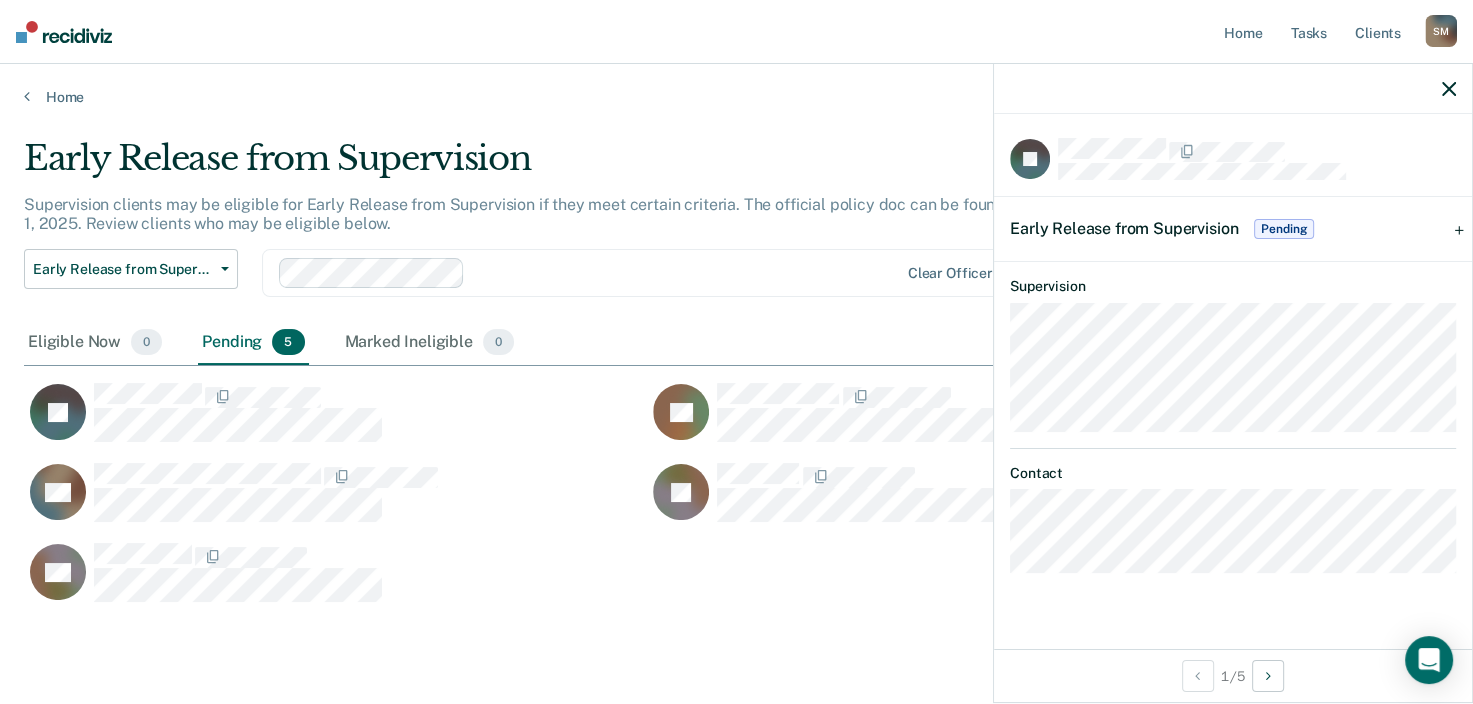 click on "Early Release from Supervision" at bounding box center (1124, 228) 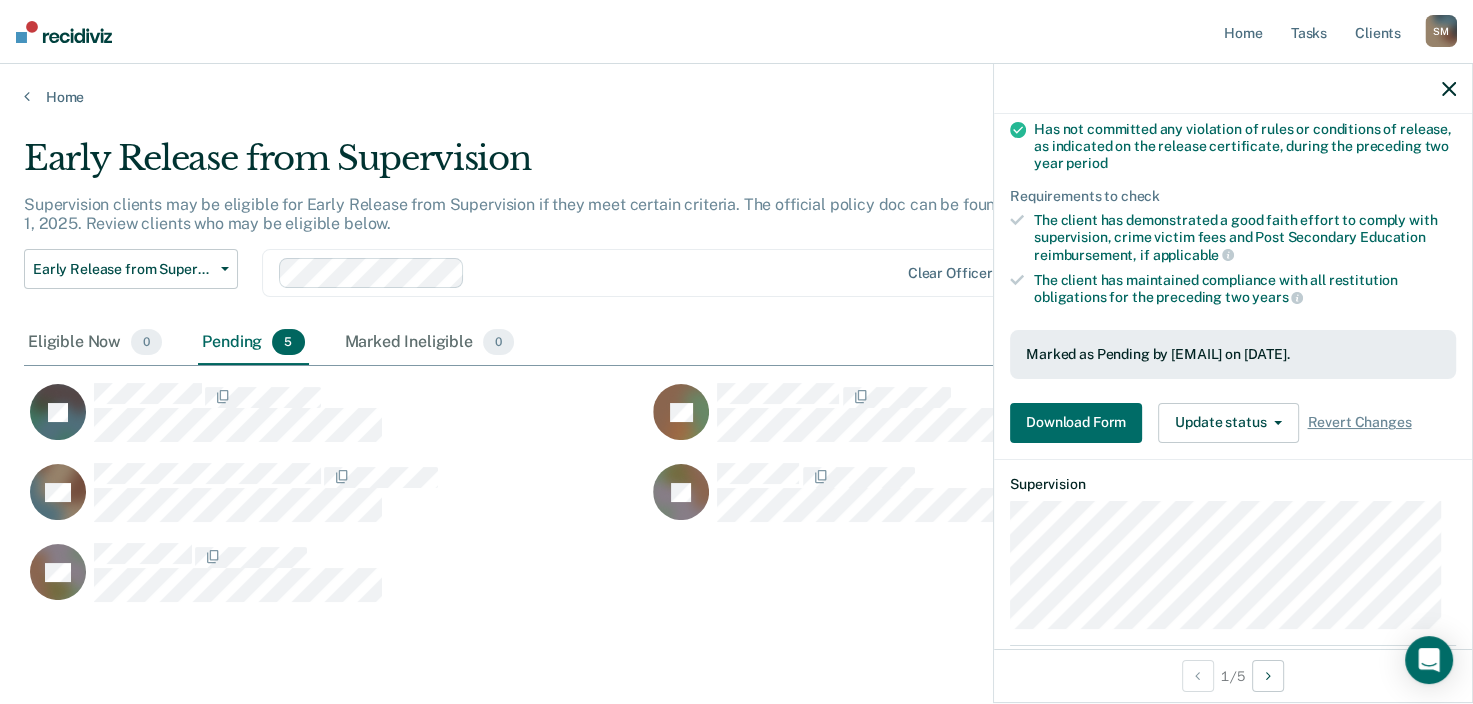 scroll, scrollTop: 300, scrollLeft: 0, axis: vertical 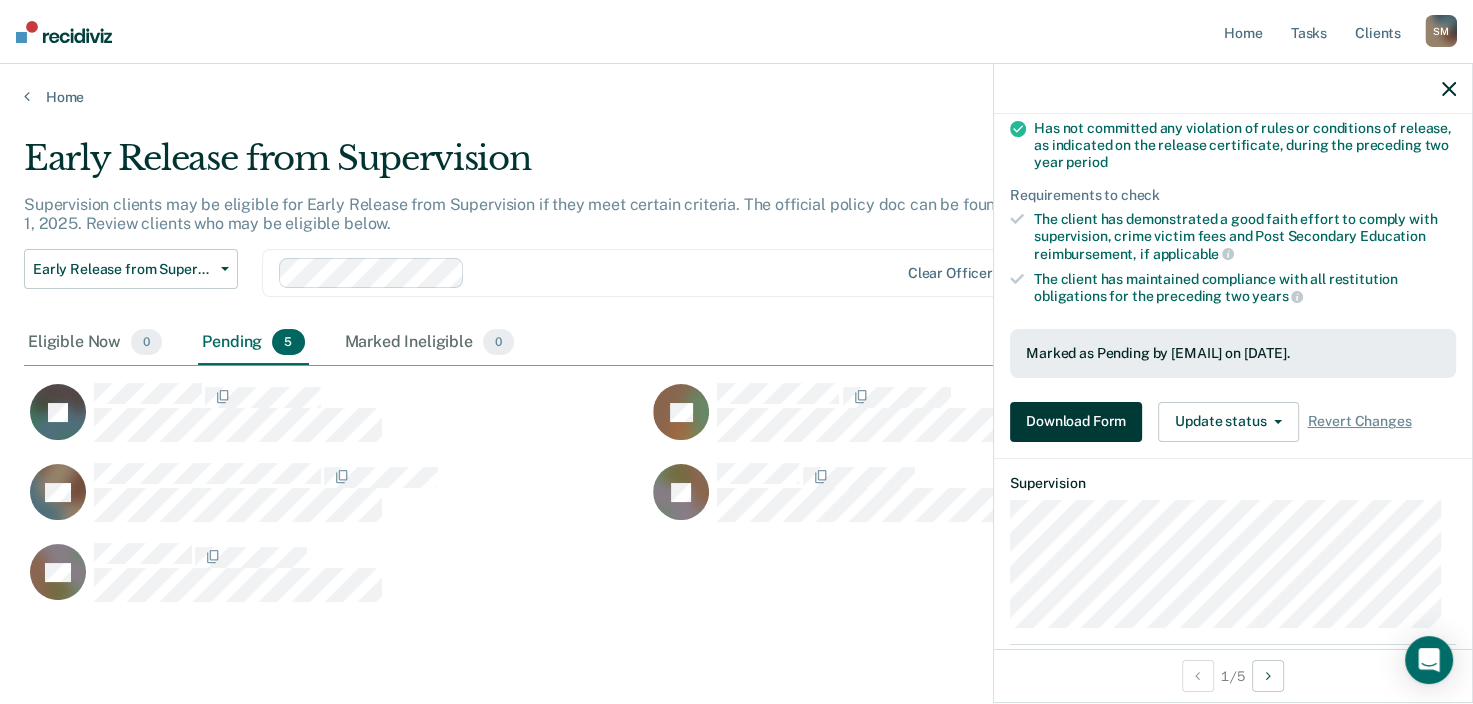 click on "Download Form" at bounding box center [1076, 422] 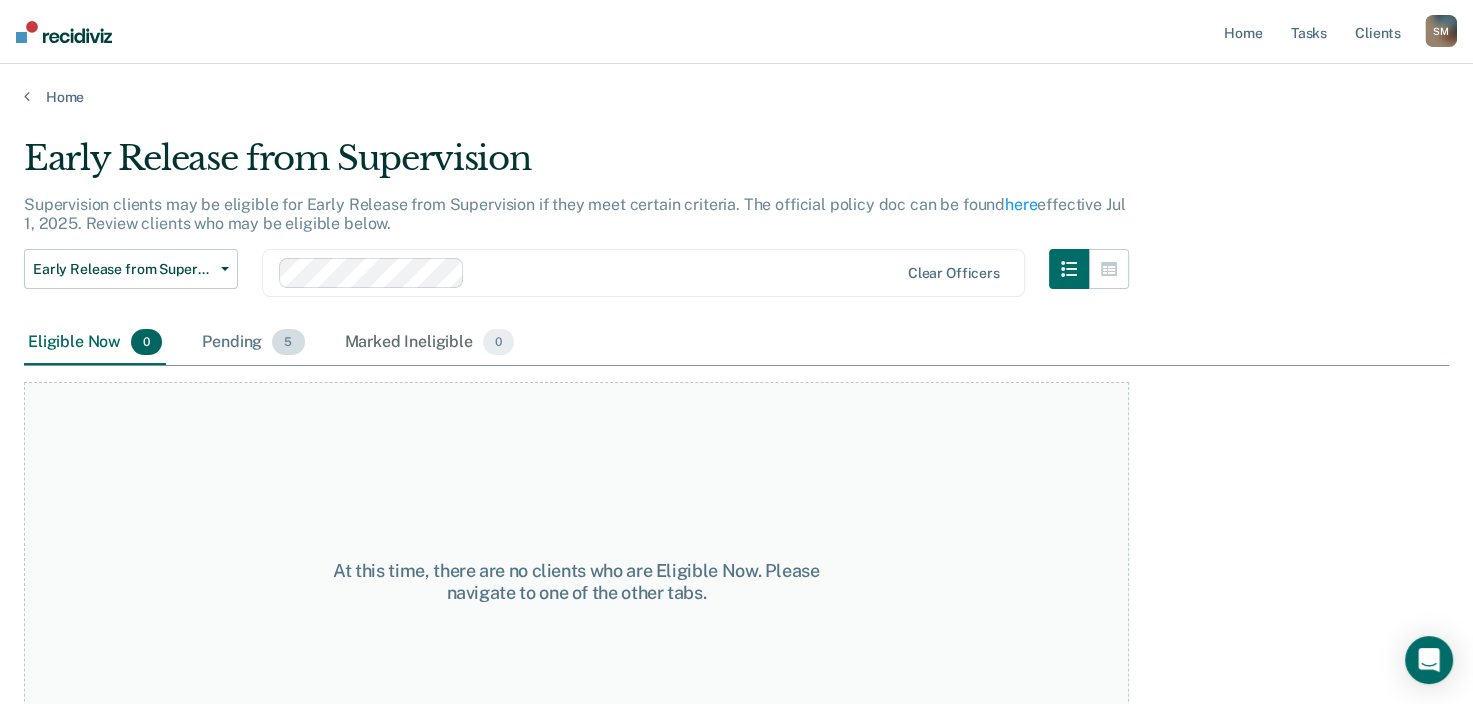 click on "Pending 5" at bounding box center [253, 343] 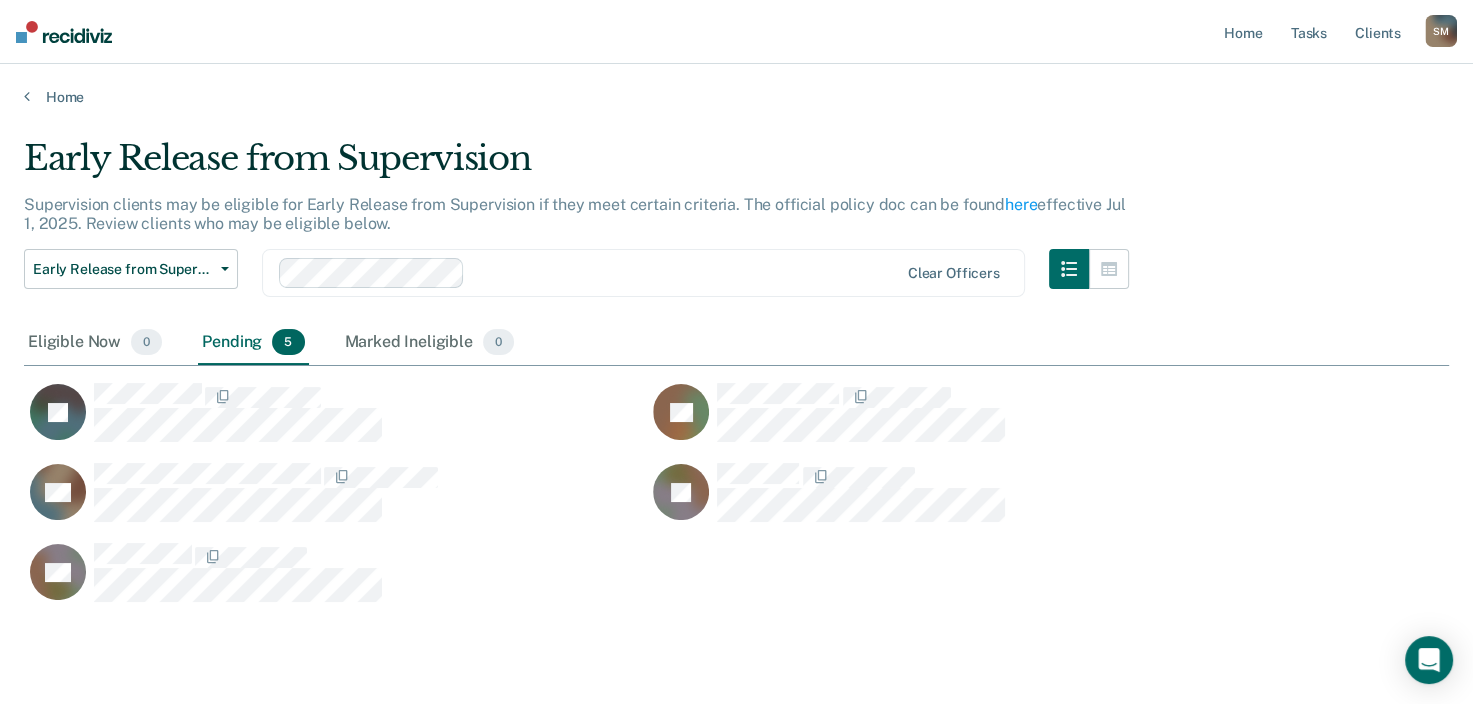scroll, scrollTop: 16, scrollLeft: 16, axis: both 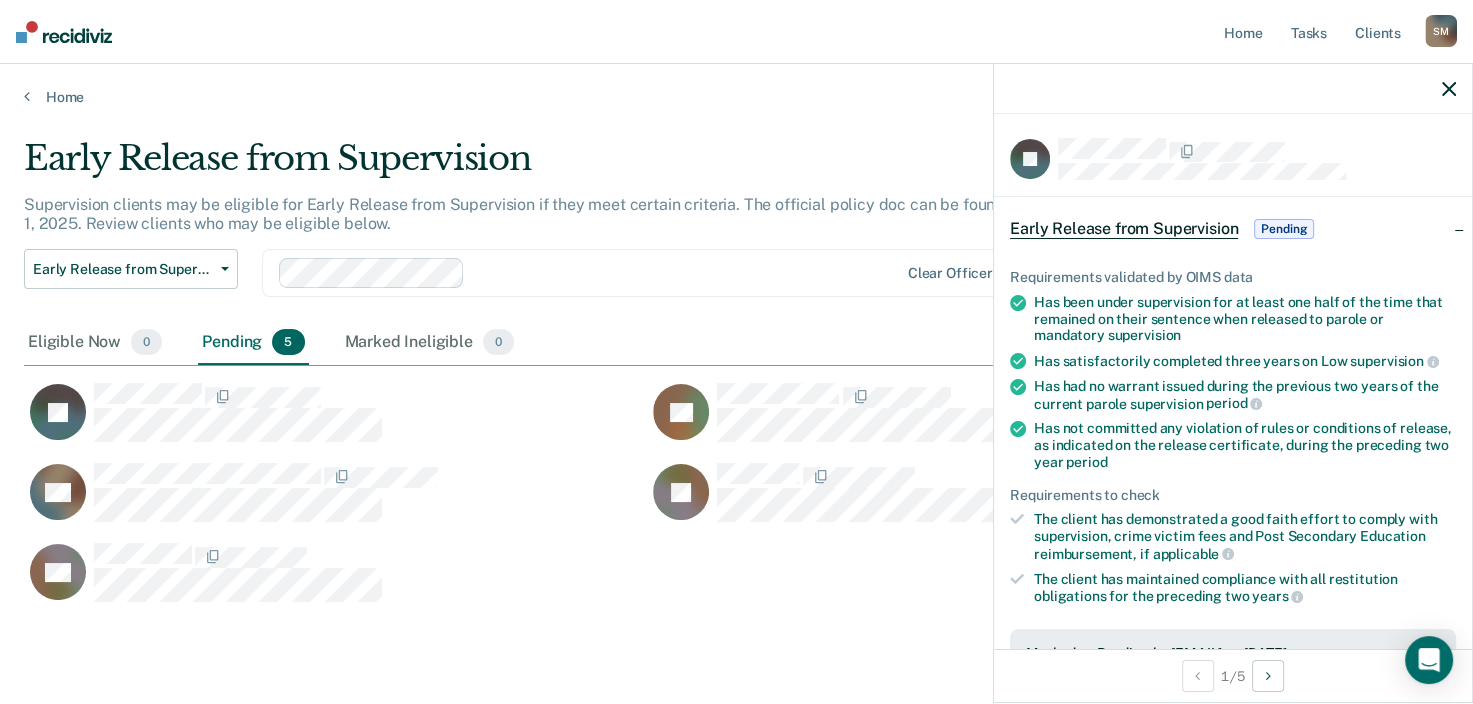 click on "Early Release from Supervision" at bounding box center [1124, 229] 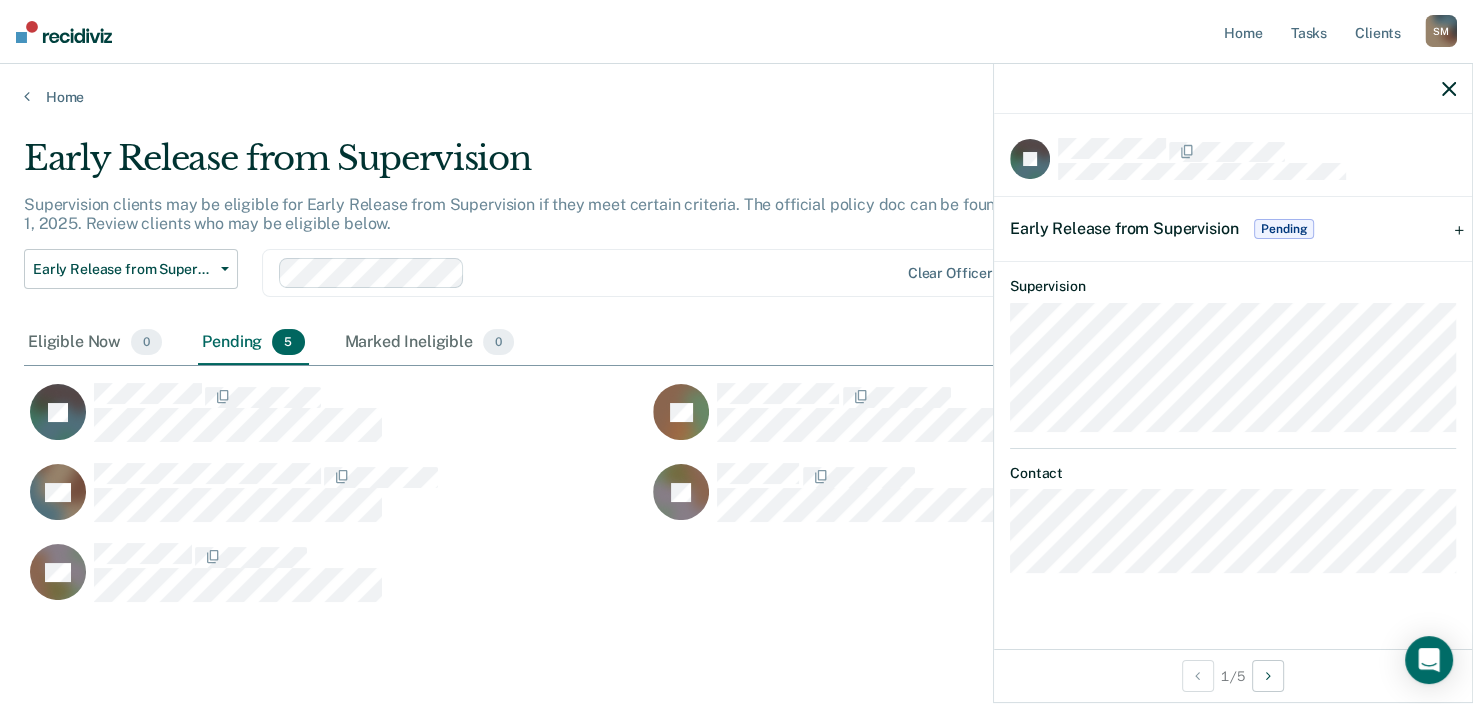 click on "Early Release from Supervision Pending" at bounding box center [1164, 229] 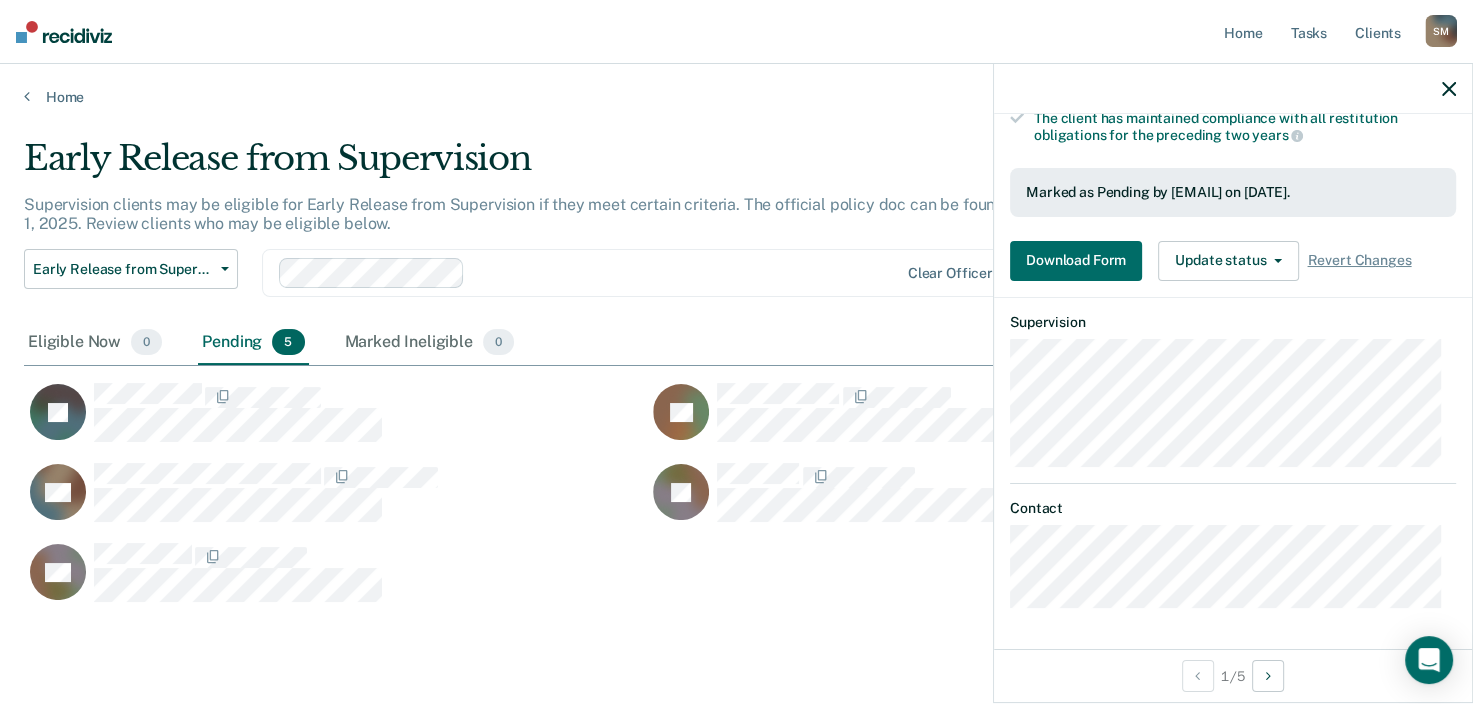 scroll, scrollTop: 470, scrollLeft: 0, axis: vertical 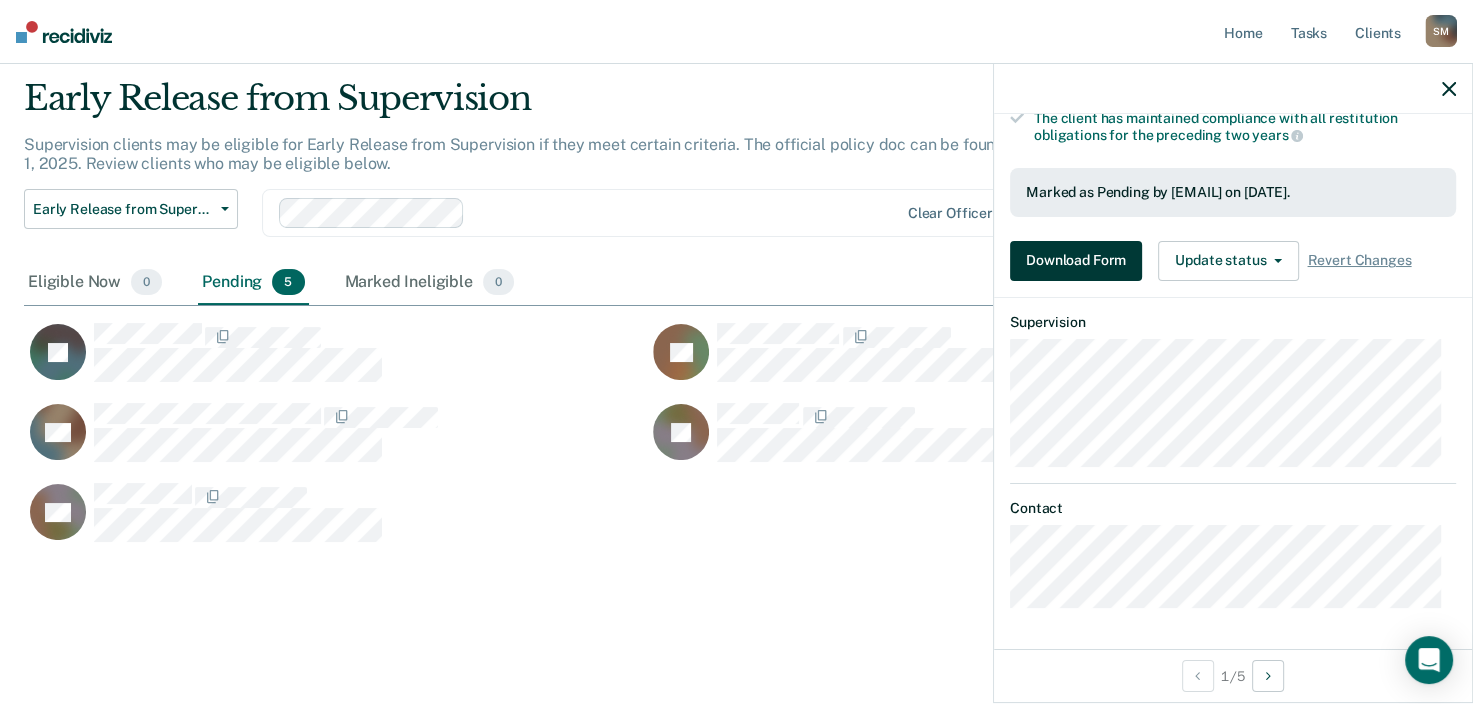 click on "Download Form" at bounding box center (1076, 261) 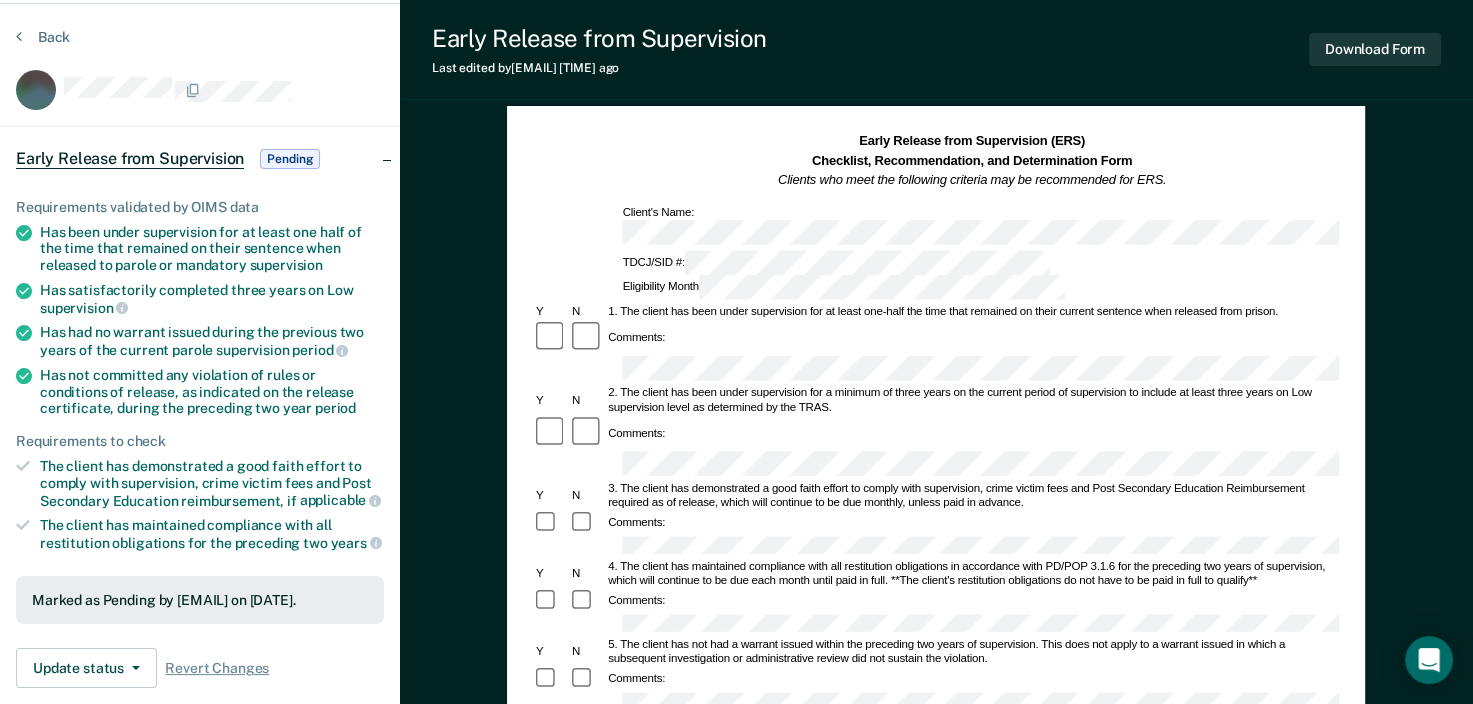 scroll, scrollTop: 0, scrollLeft: 0, axis: both 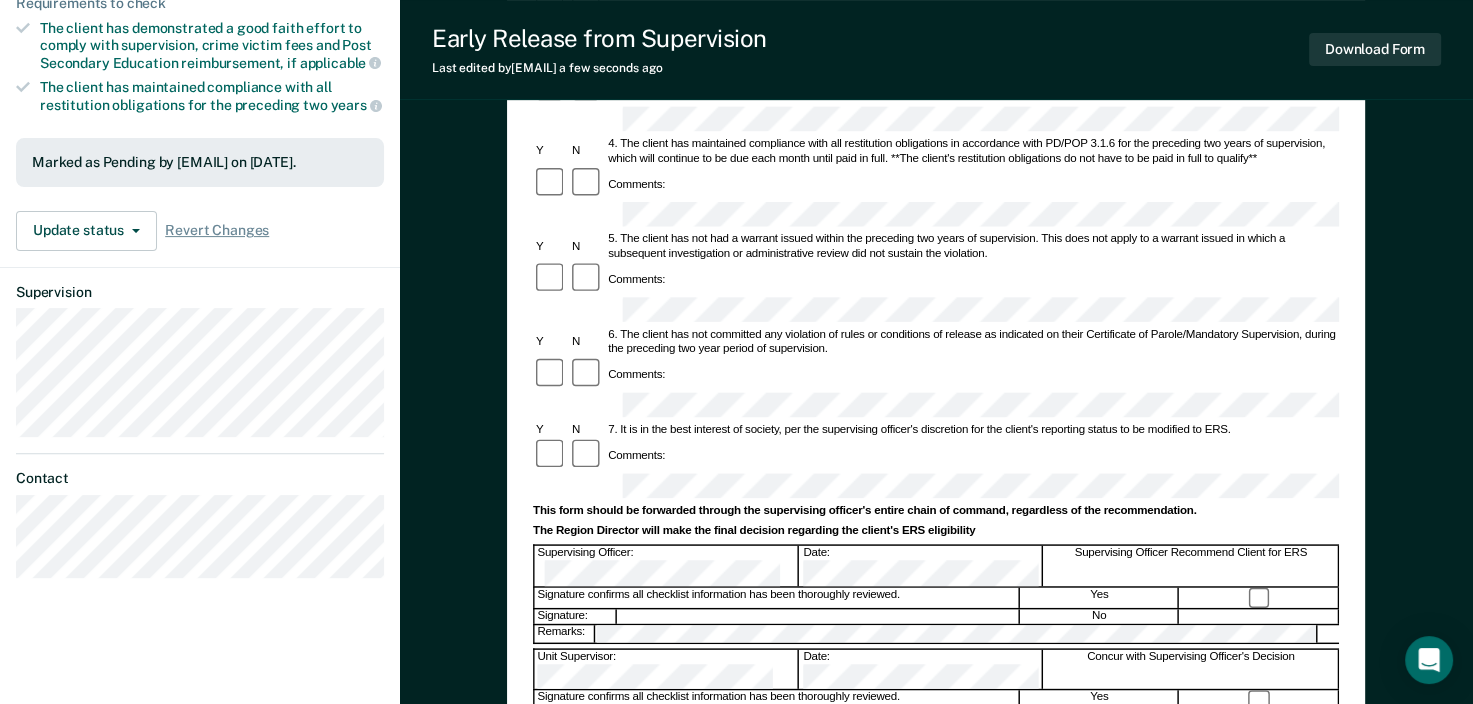 click at bounding box center [818, 792] 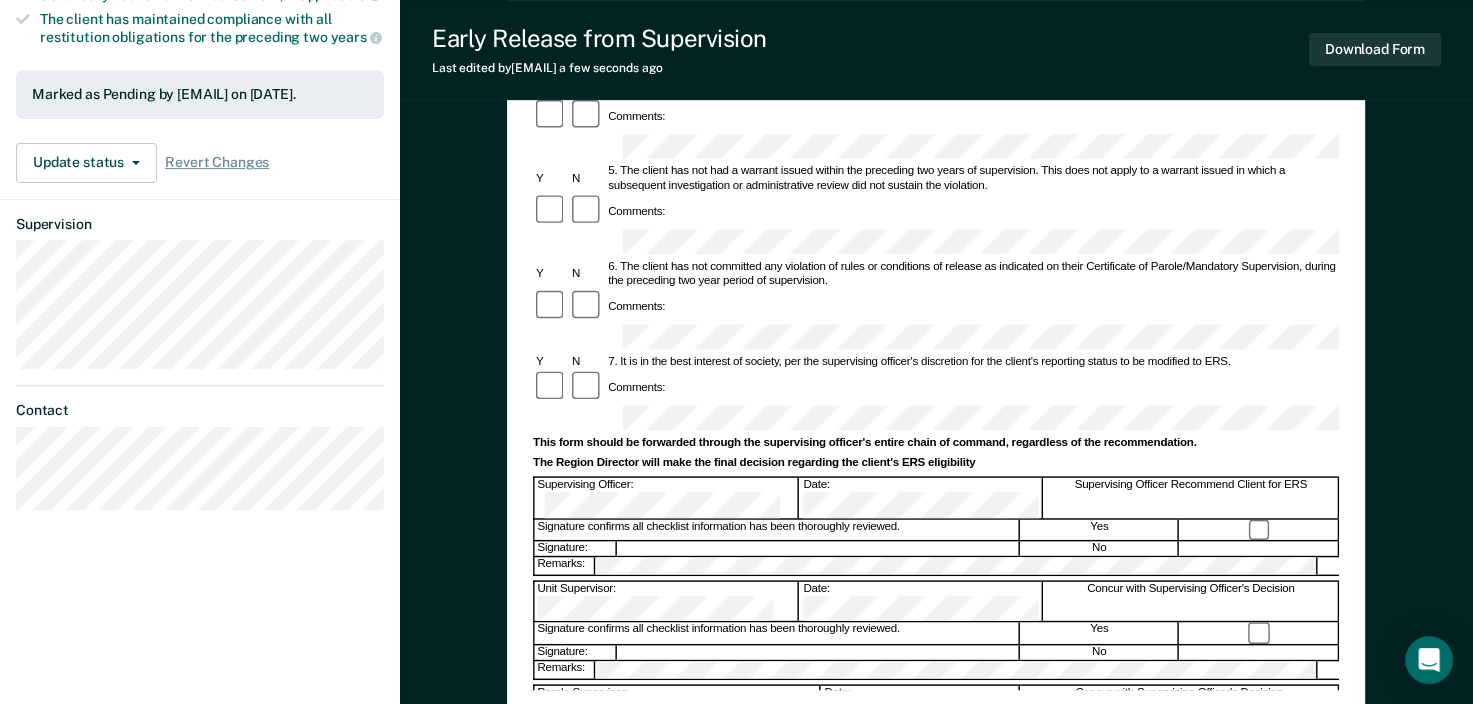 scroll, scrollTop: 600, scrollLeft: 0, axis: vertical 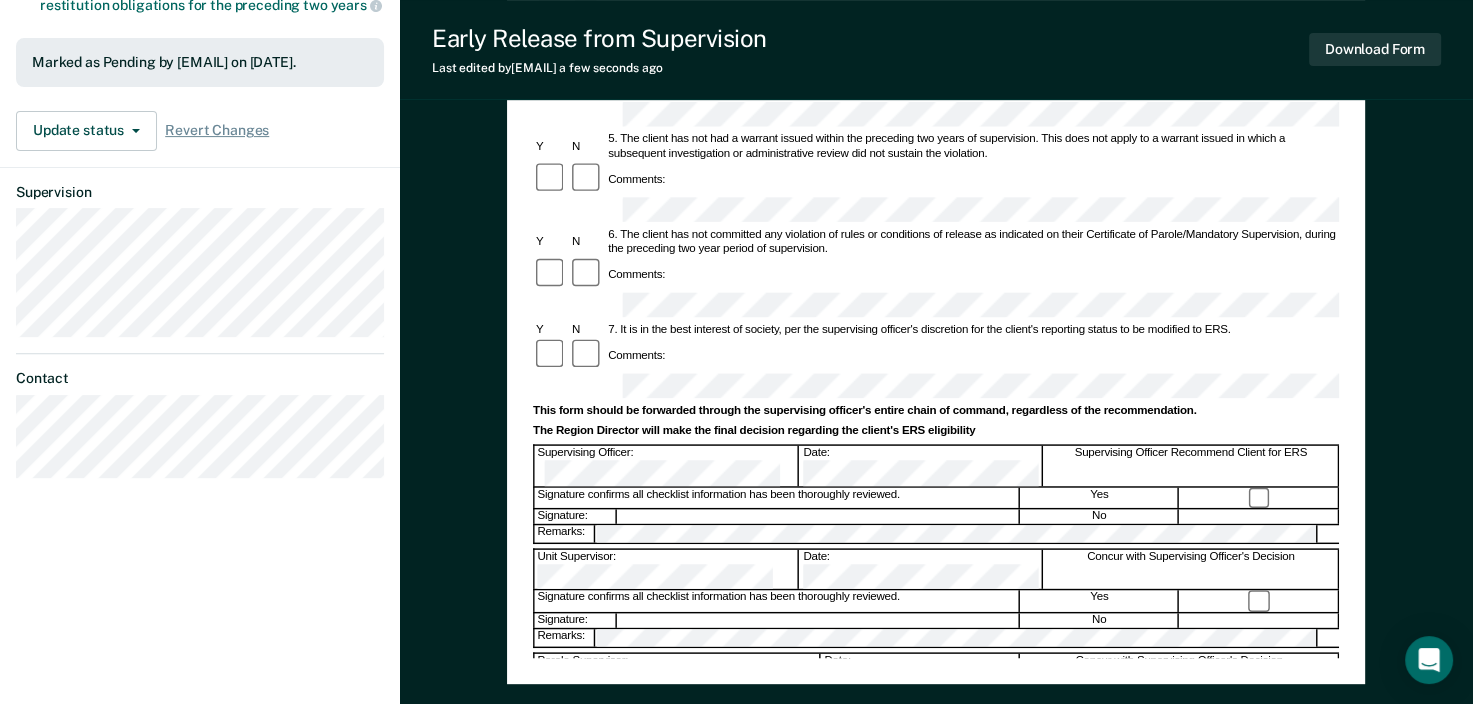 click on "Remarks:" at bounding box center (936, 777) 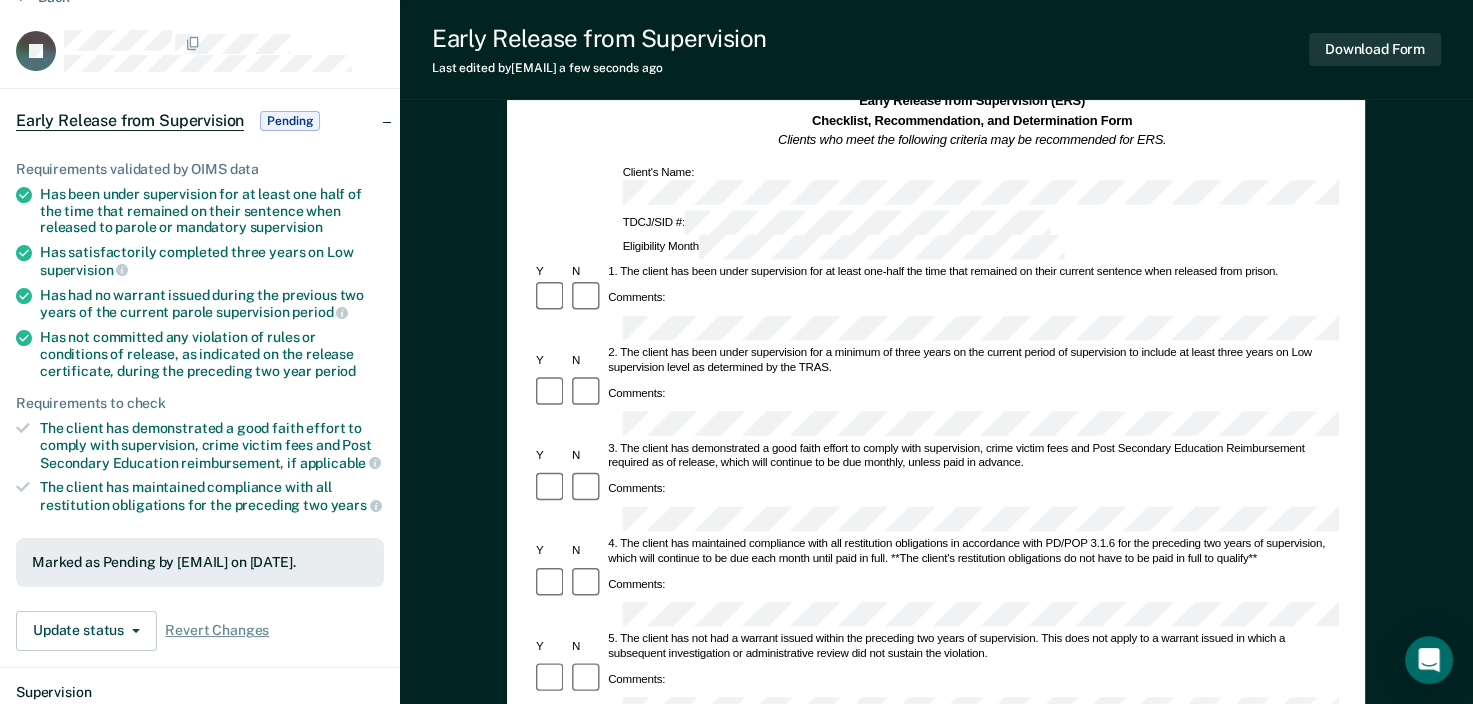 scroll, scrollTop: 100, scrollLeft: 0, axis: vertical 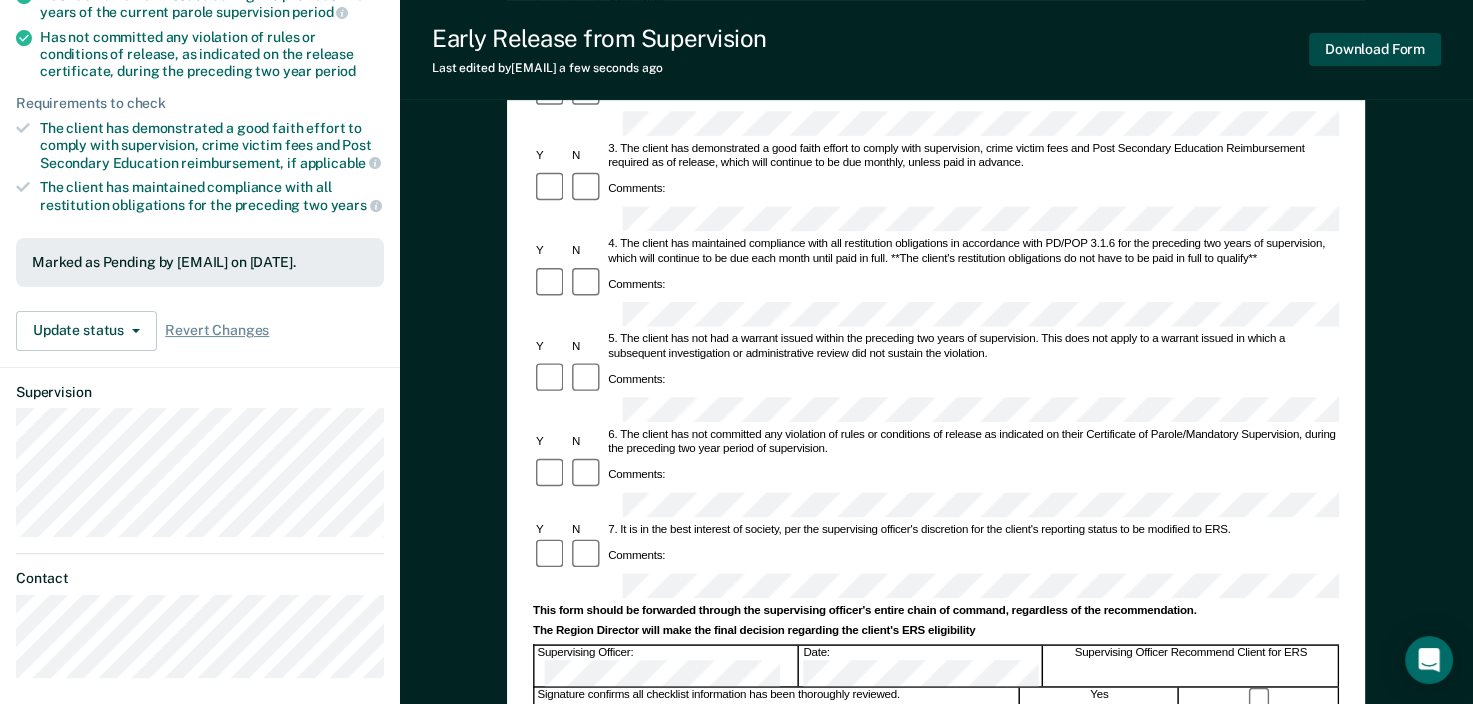 click on "Download Form" at bounding box center [1375, 49] 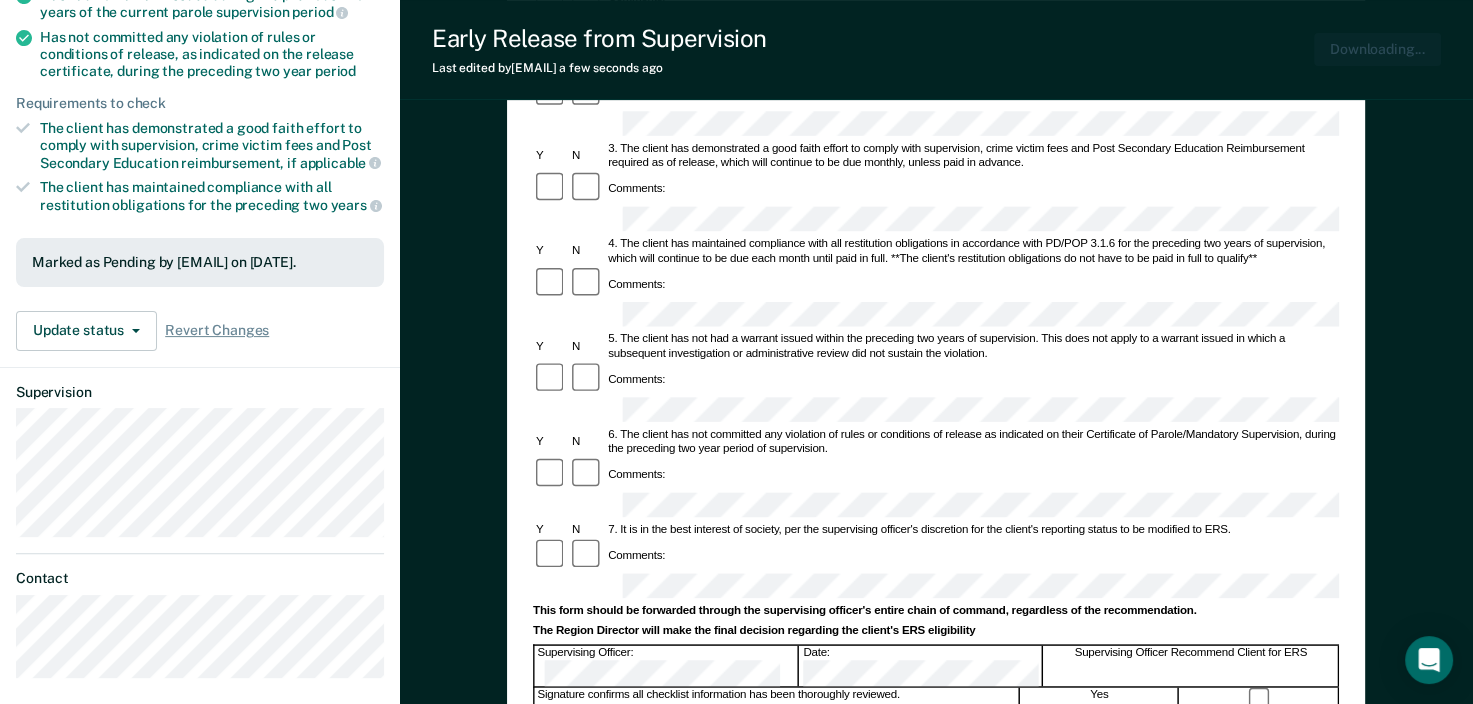 scroll, scrollTop: 0, scrollLeft: 0, axis: both 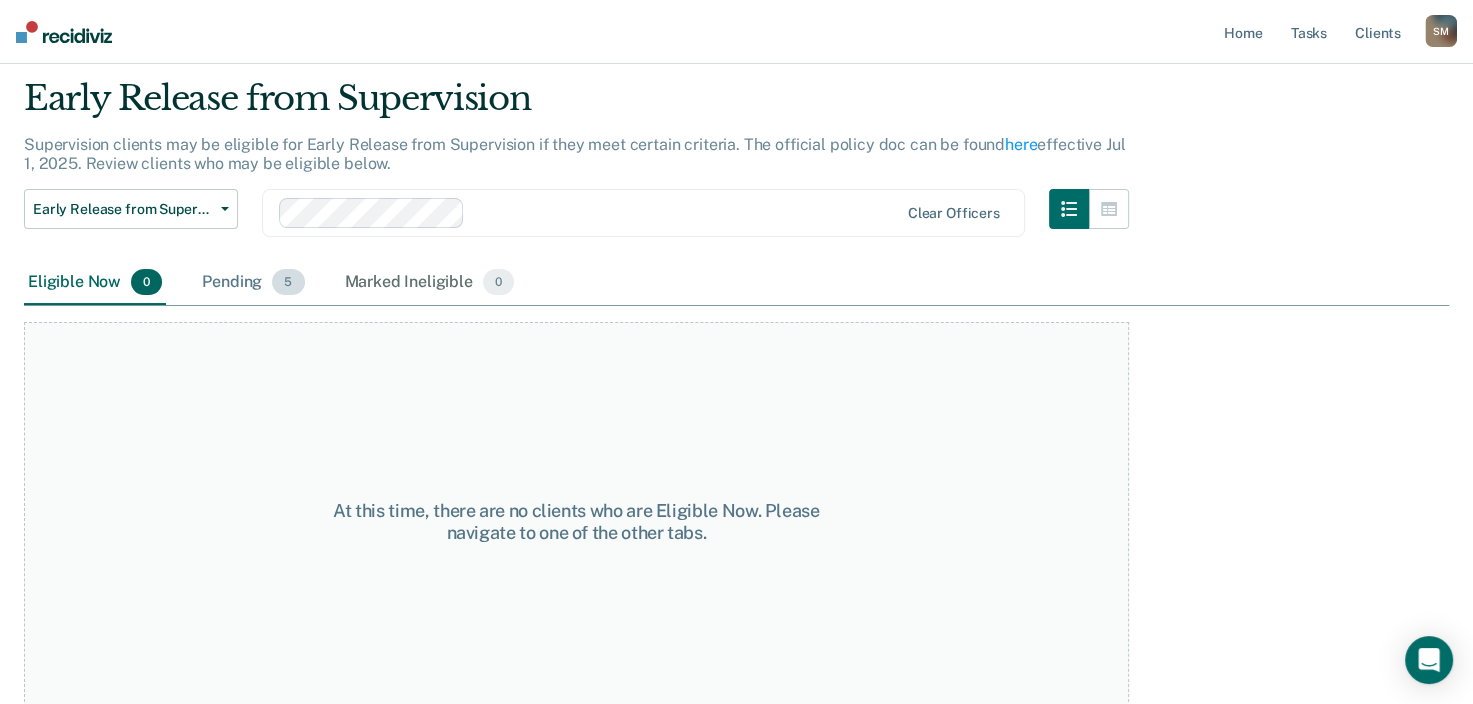 click on "Pending 5" at bounding box center (253, 283) 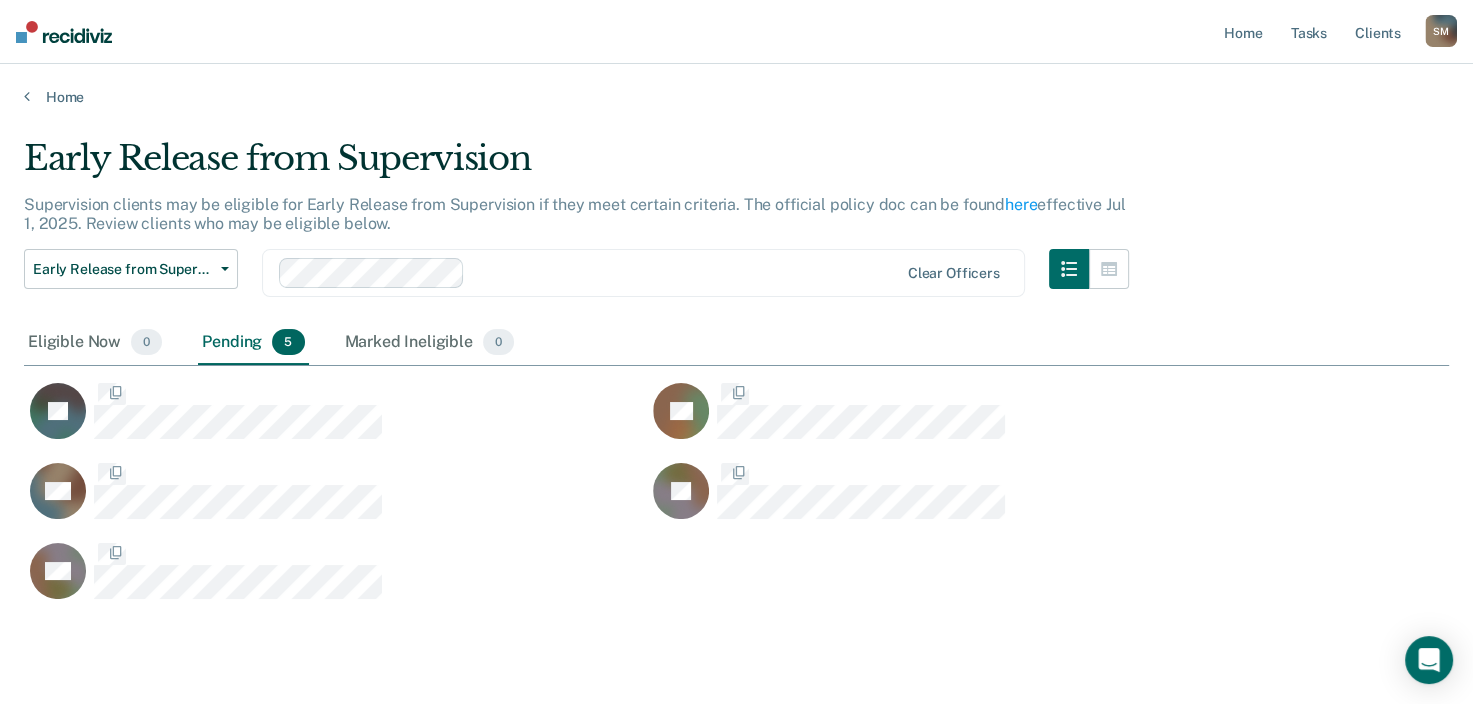 scroll, scrollTop: 16, scrollLeft: 16, axis: both 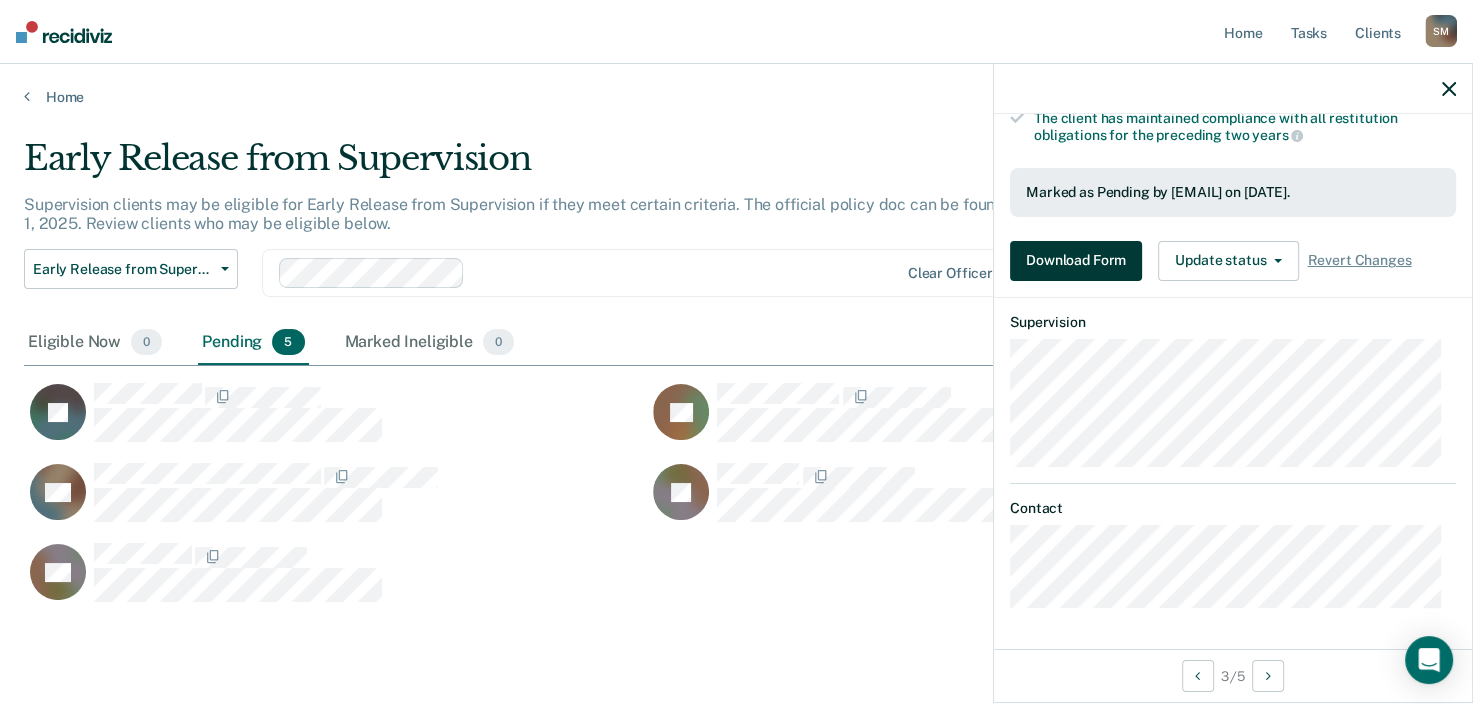 click on "Download Form" at bounding box center [1076, 261] 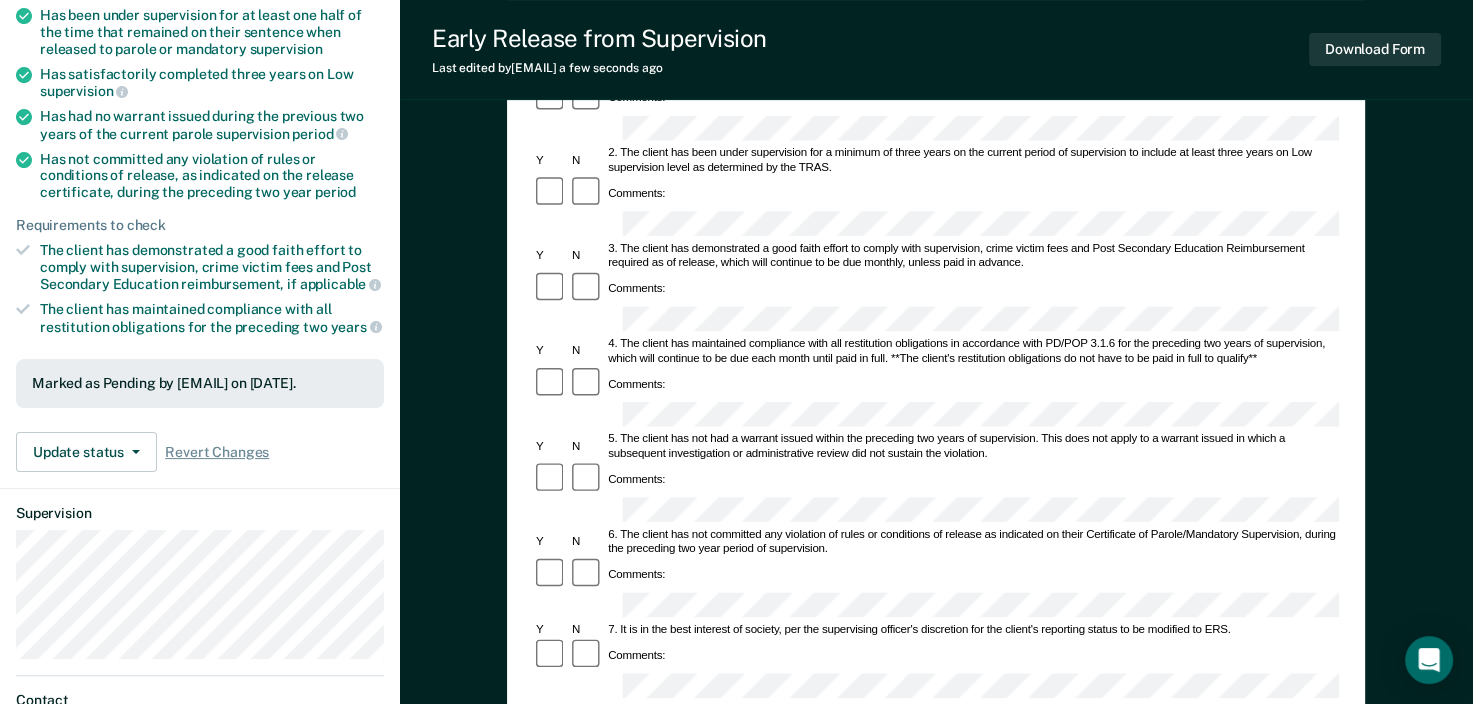 scroll, scrollTop: 400, scrollLeft: 0, axis: vertical 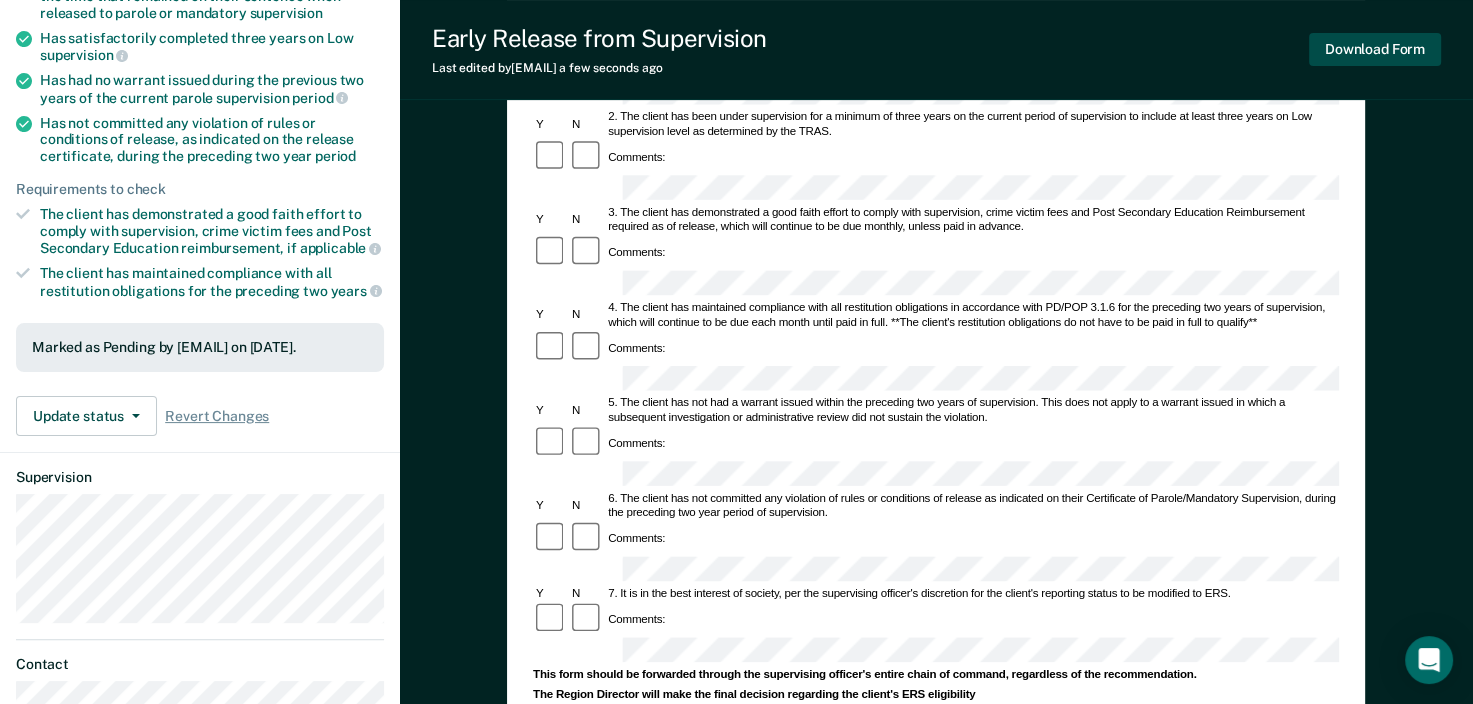 click on "Download Form" at bounding box center (1375, 49) 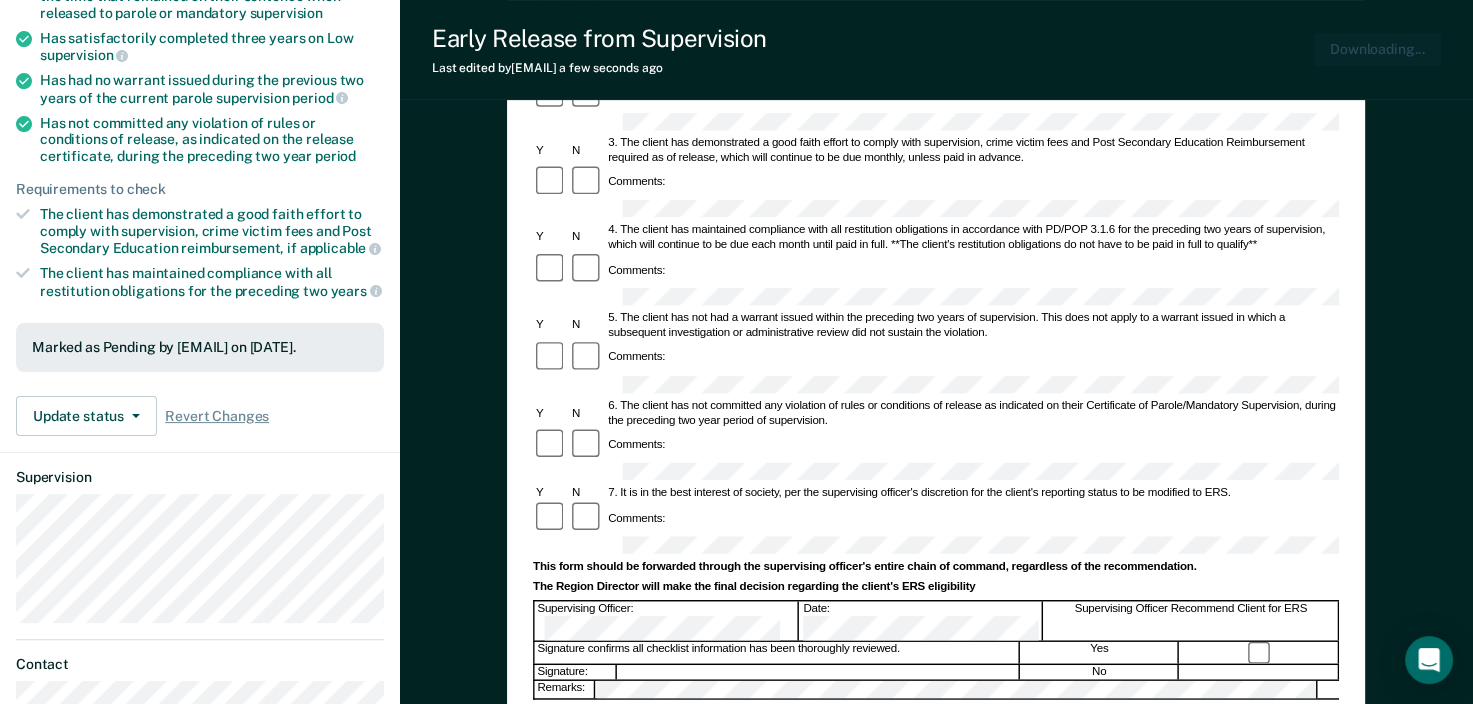 scroll, scrollTop: 0, scrollLeft: 0, axis: both 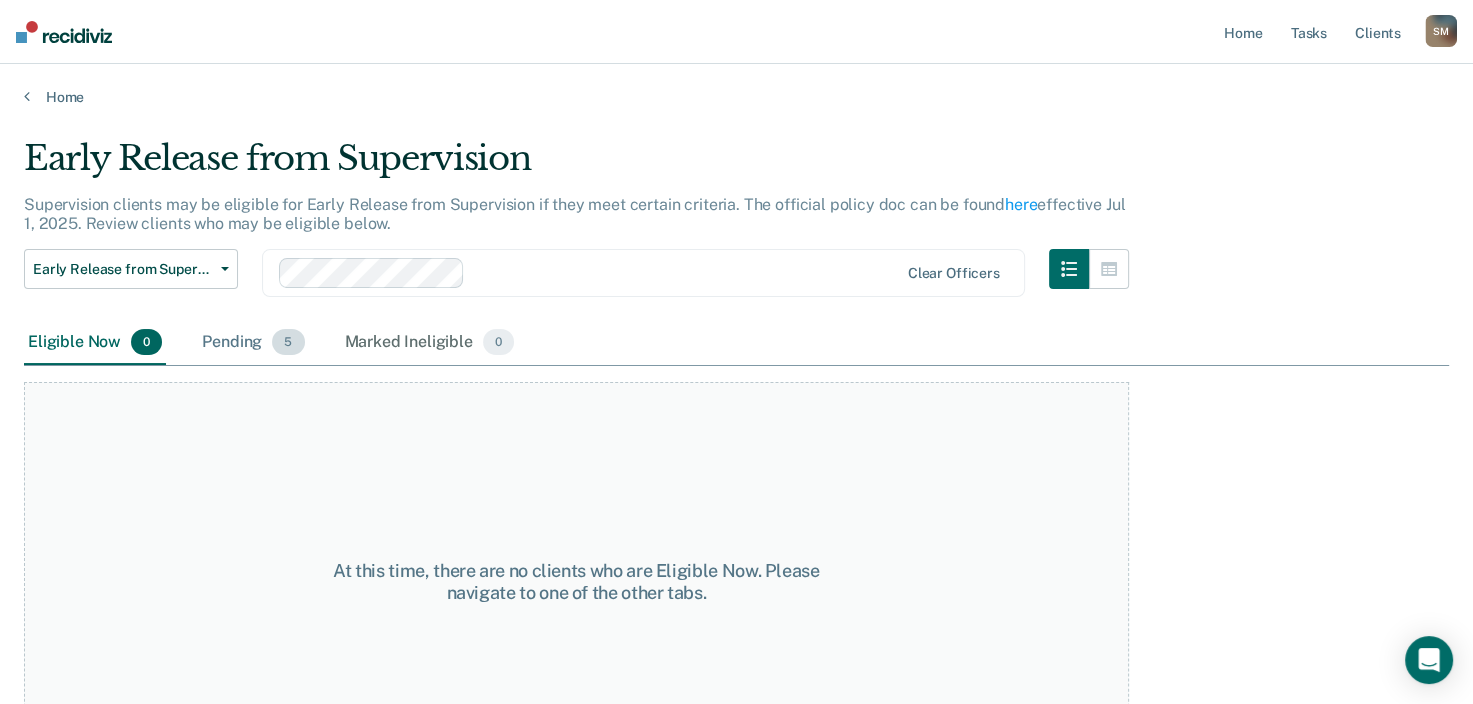 click on "Pending 5" at bounding box center [253, 343] 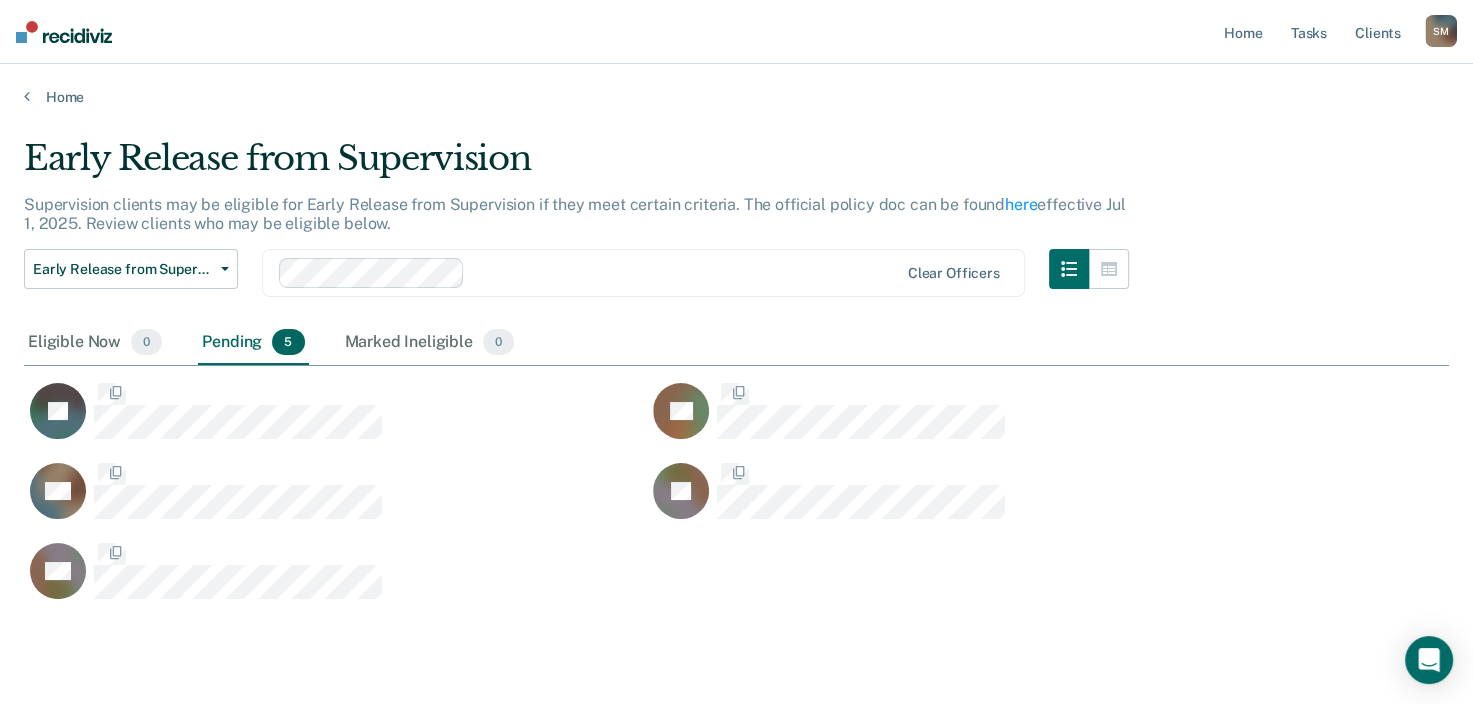 scroll, scrollTop: 16, scrollLeft: 16, axis: both 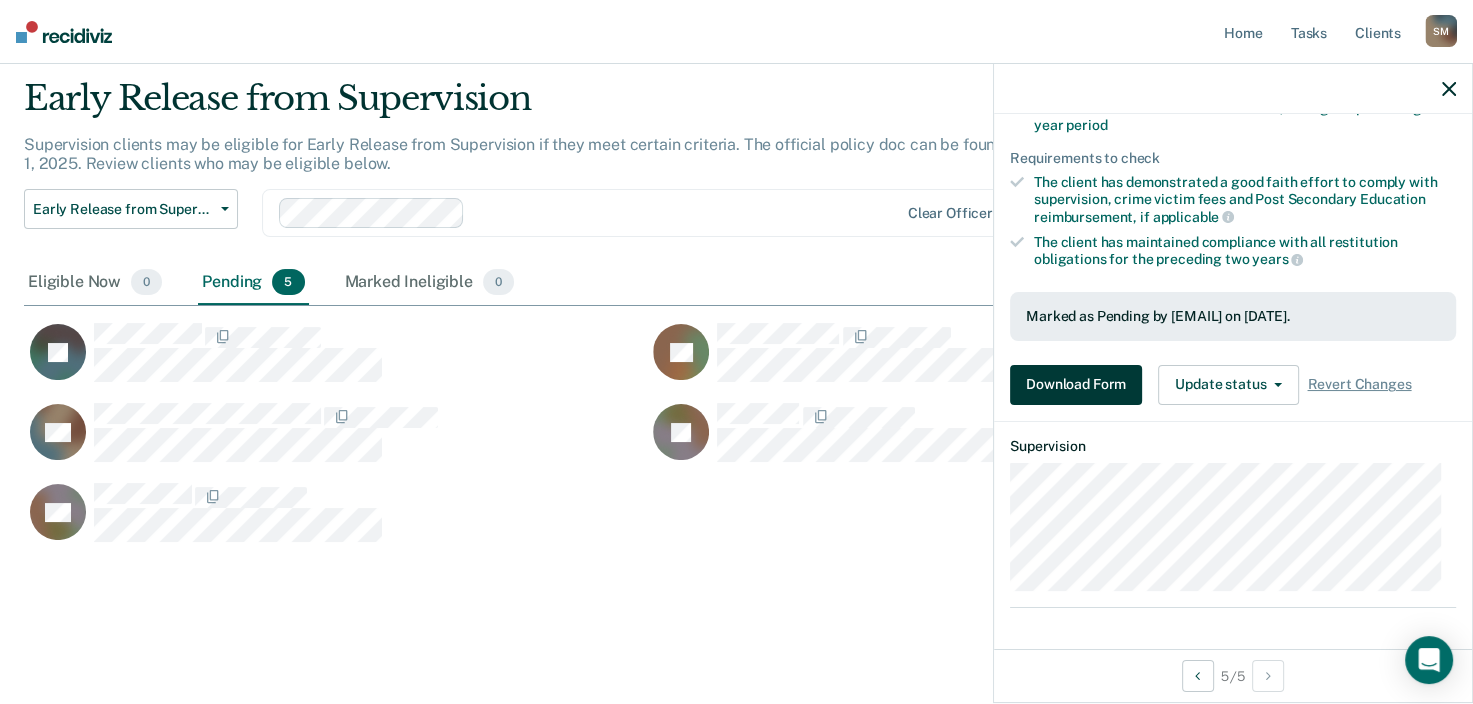 click on "Download Form" at bounding box center (1076, 385) 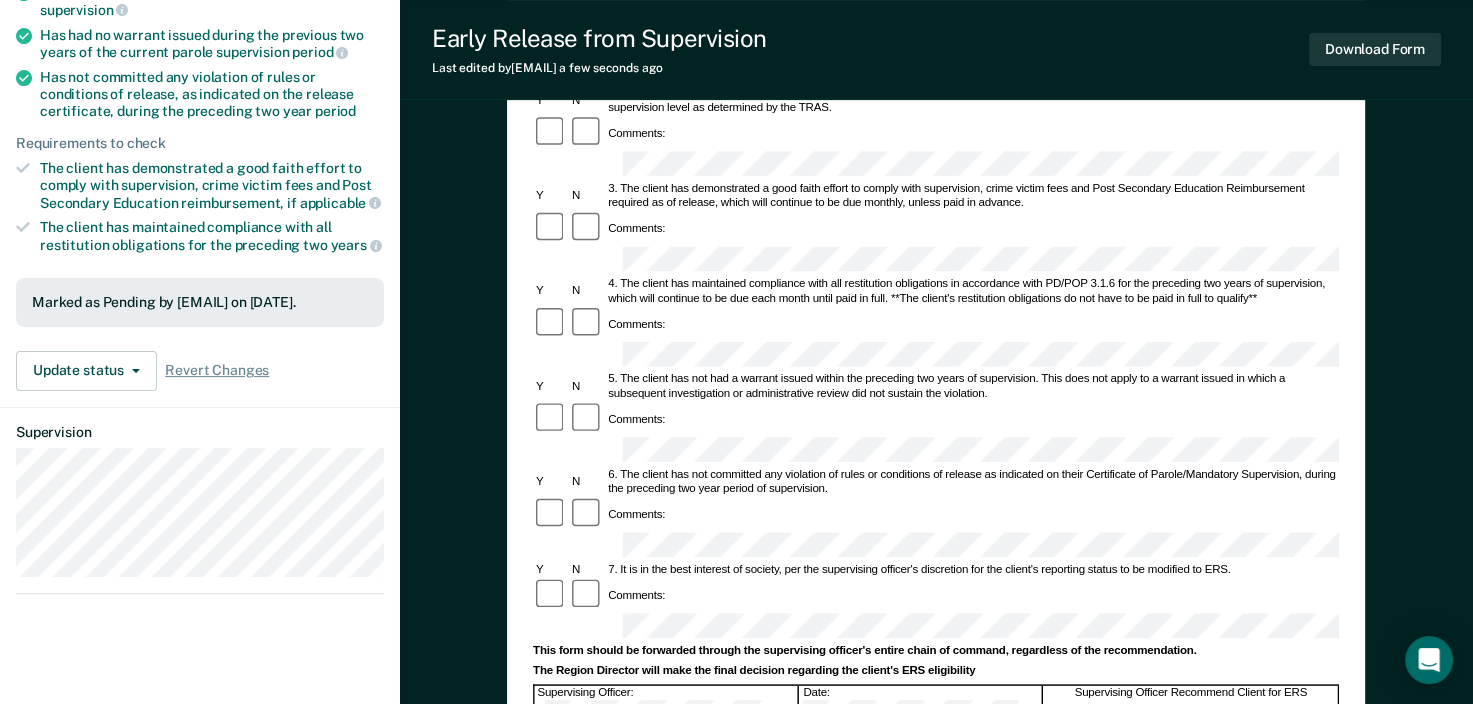 scroll, scrollTop: 500, scrollLeft: 0, axis: vertical 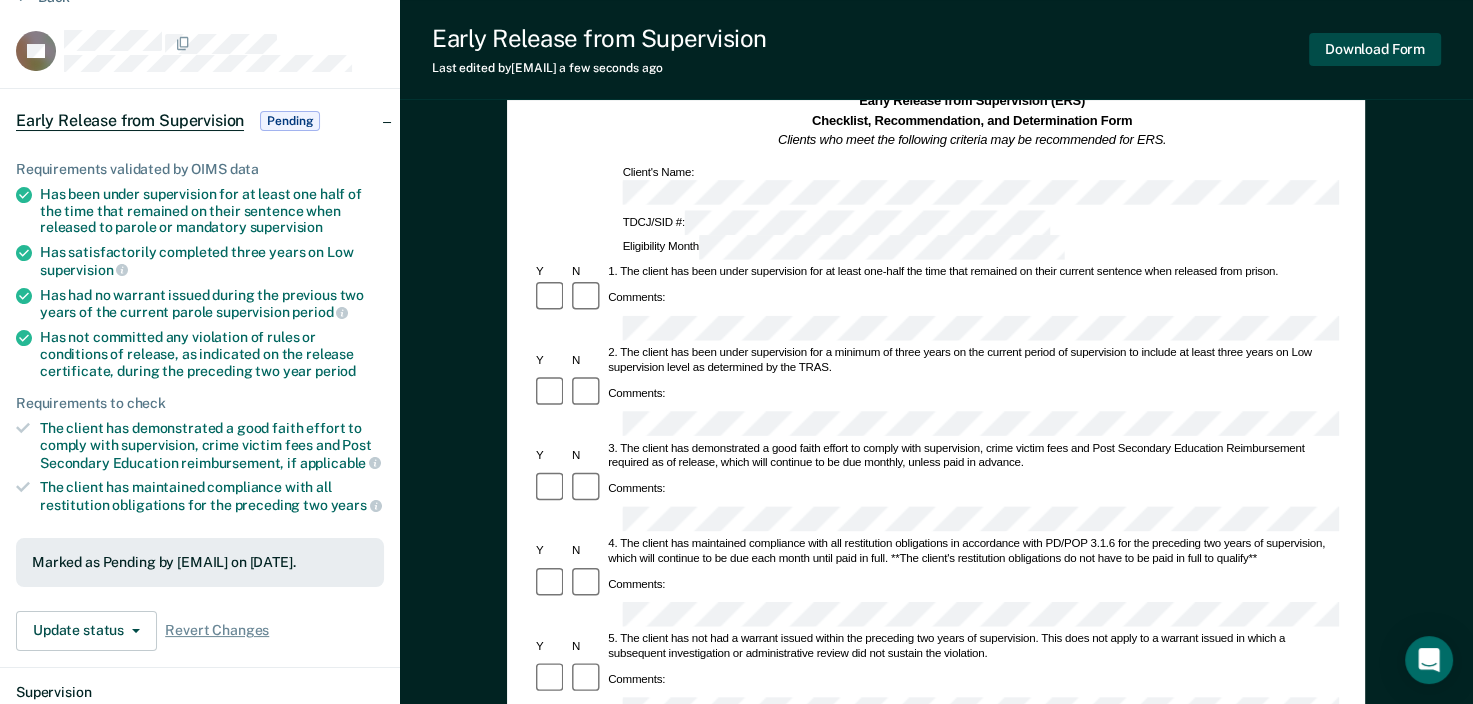 click on "Download Form" at bounding box center [1375, 49] 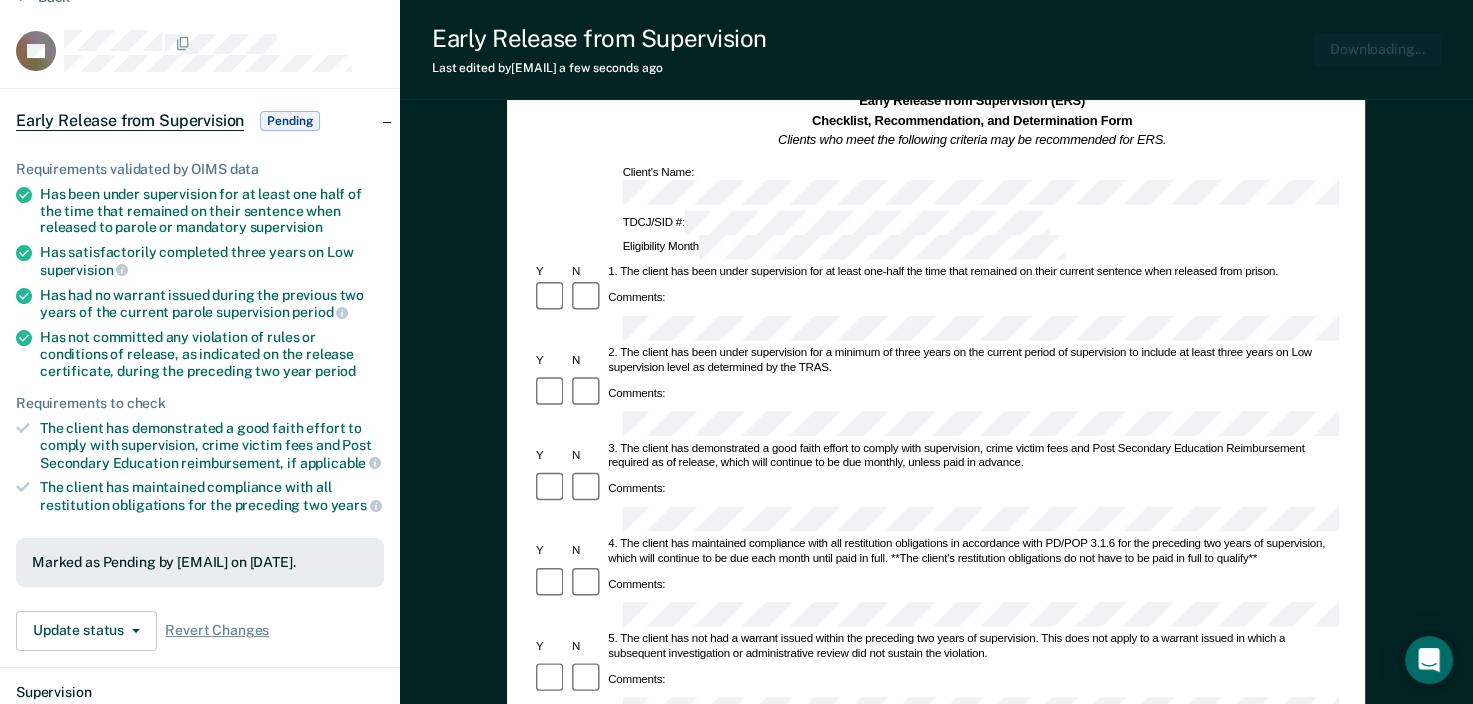 scroll, scrollTop: 0, scrollLeft: 0, axis: both 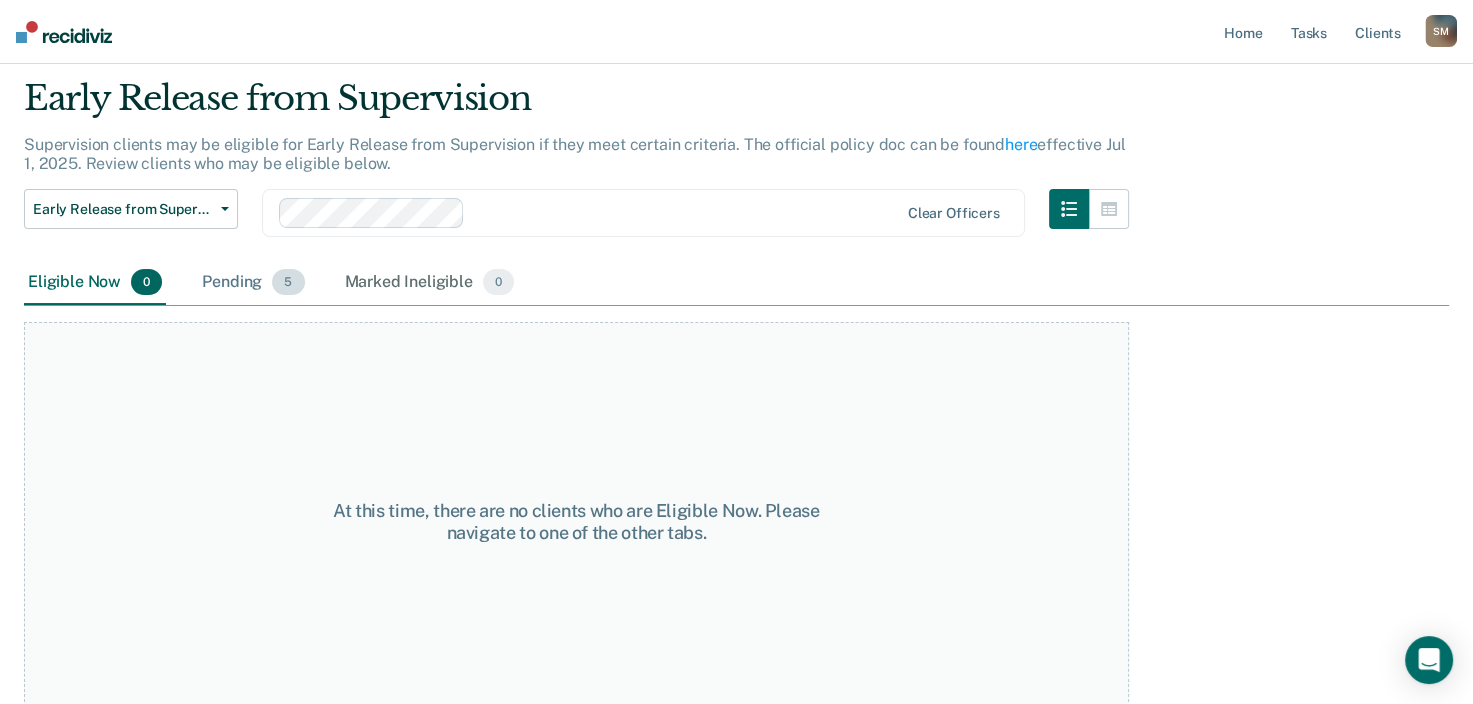 click on "Pending 5" at bounding box center [253, 283] 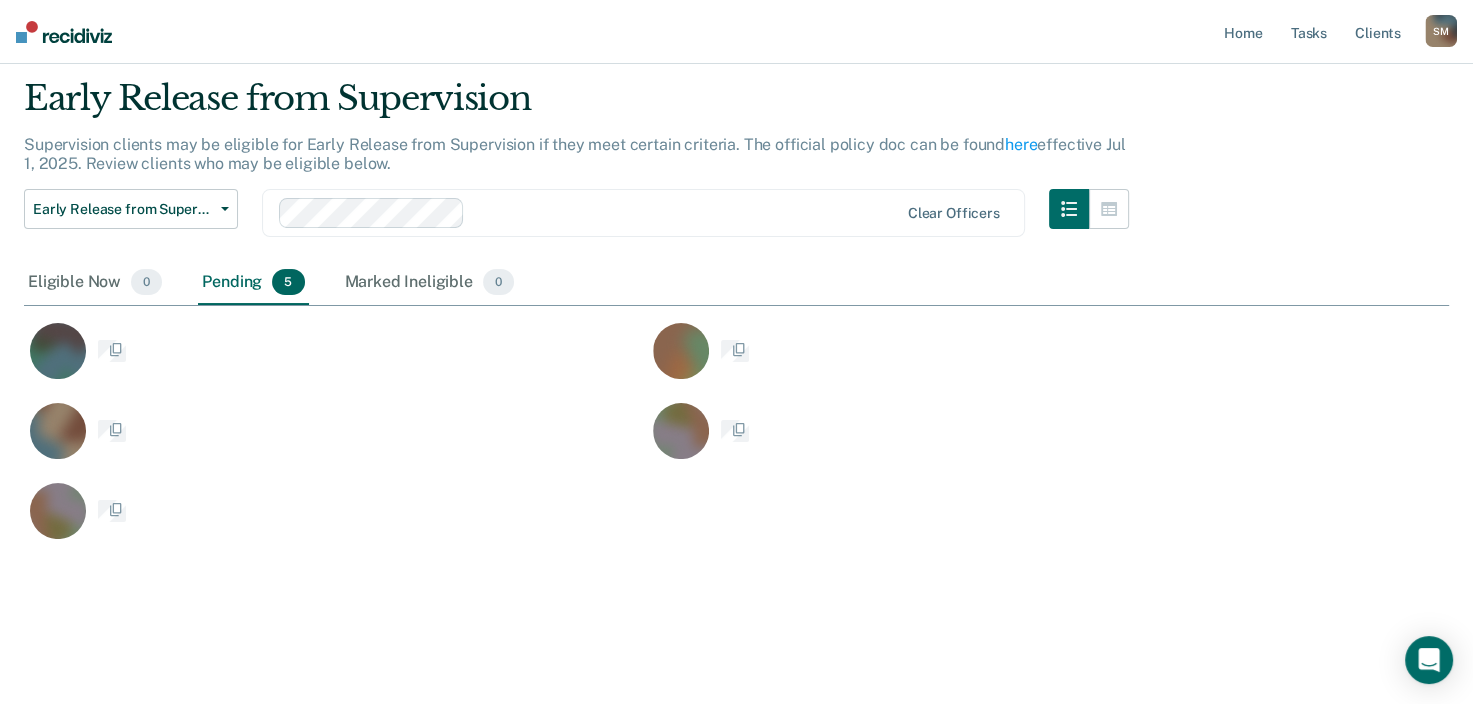 scroll, scrollTop: 0, scrollLeft: 0, axis: both 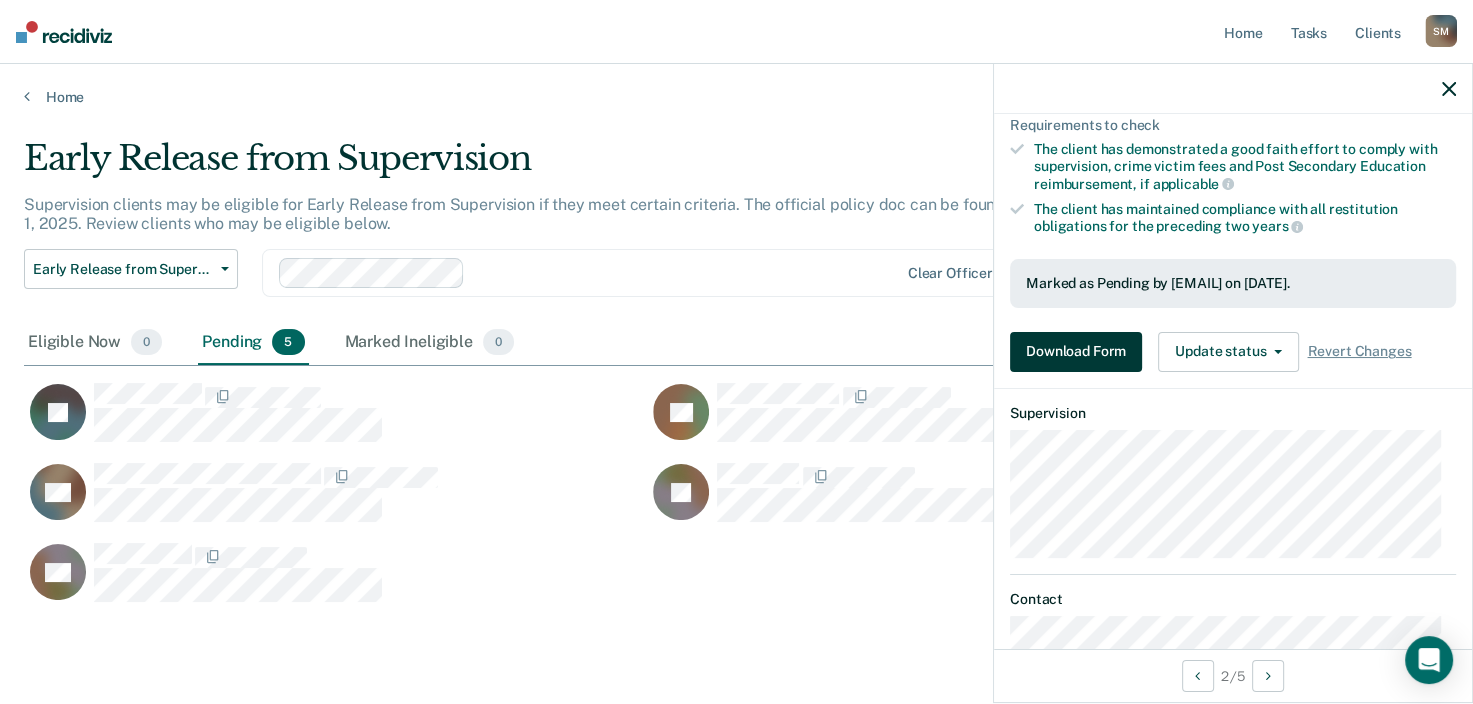 click on "Download Form" at bounding box center [1076, 352] 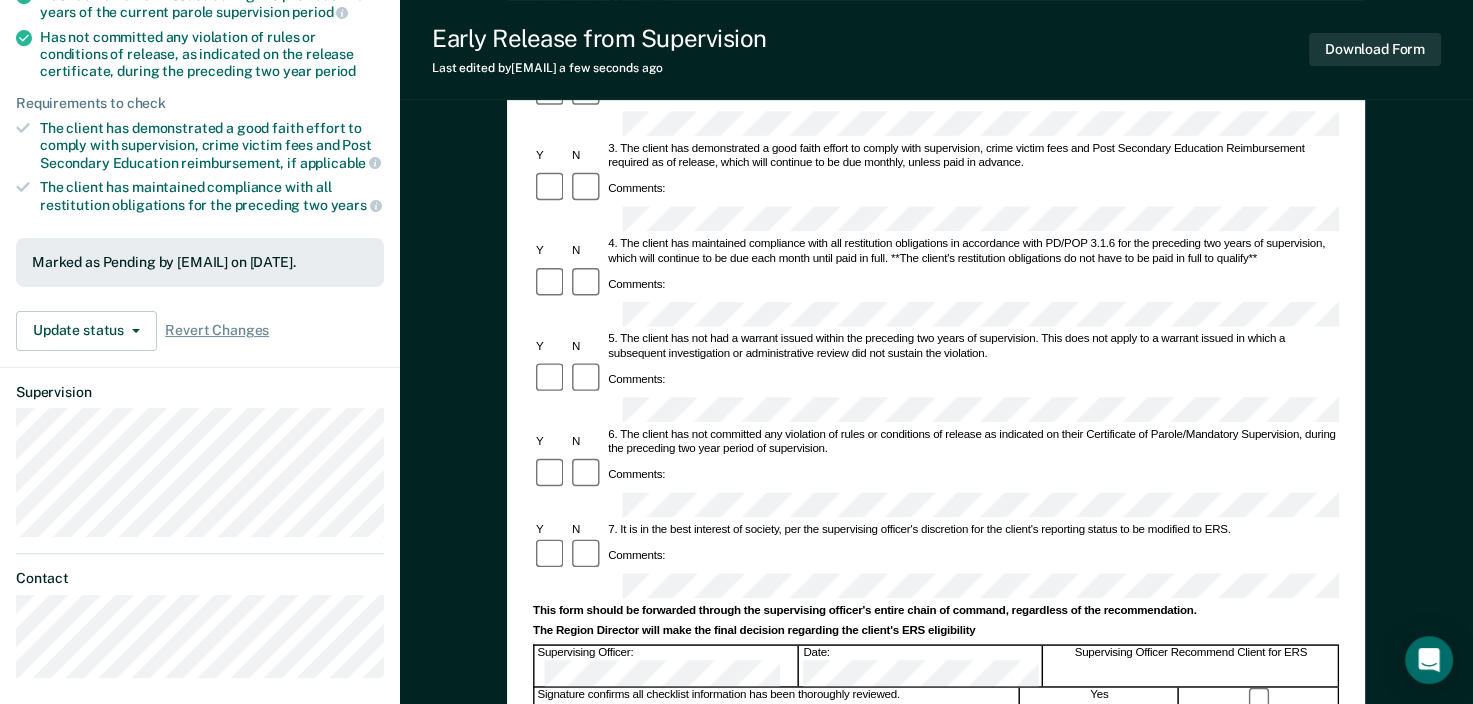 scroll, scrollTop: 500, scrollLeft: 0, axis: vertical 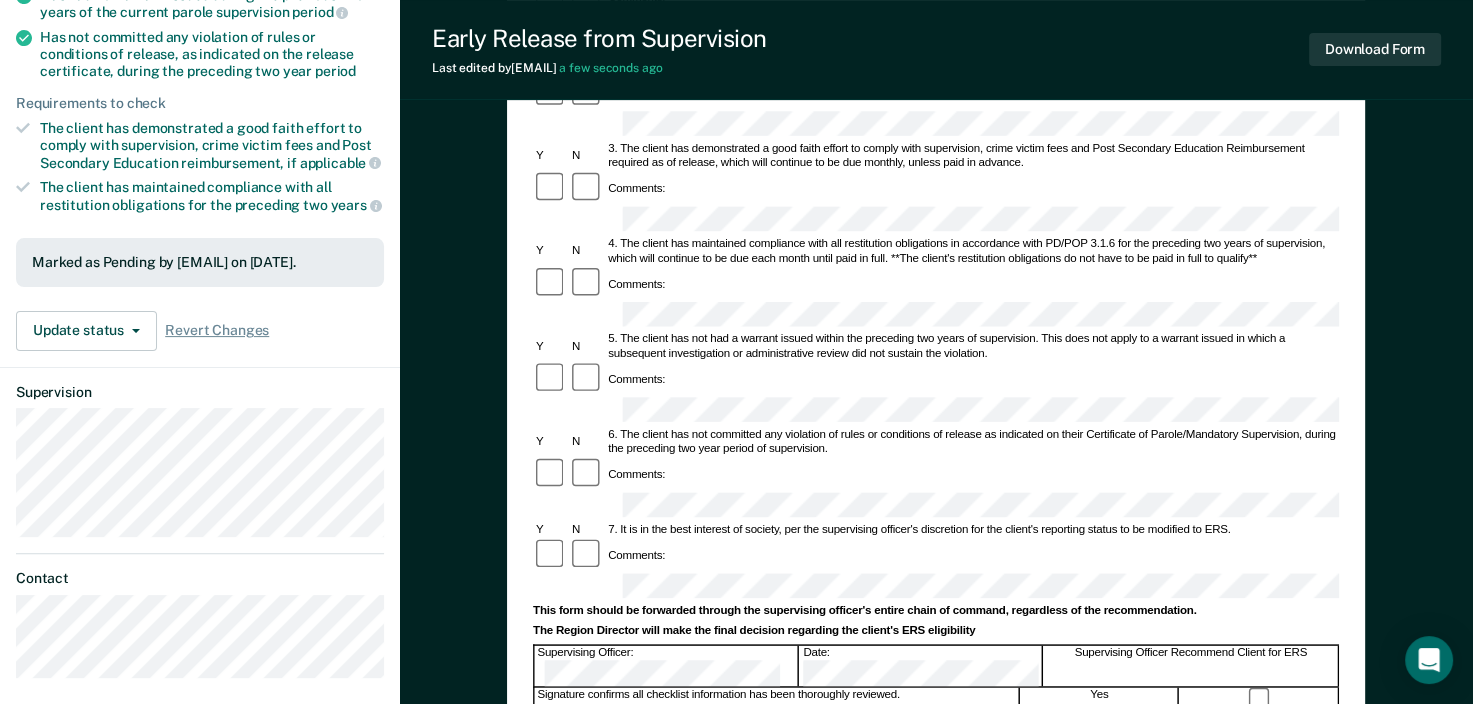 click on "7. It is in the best interest of society, per the supervising officer's discretion for the client's reporting status to be modified to ERS." at bounding box center [973, 531] 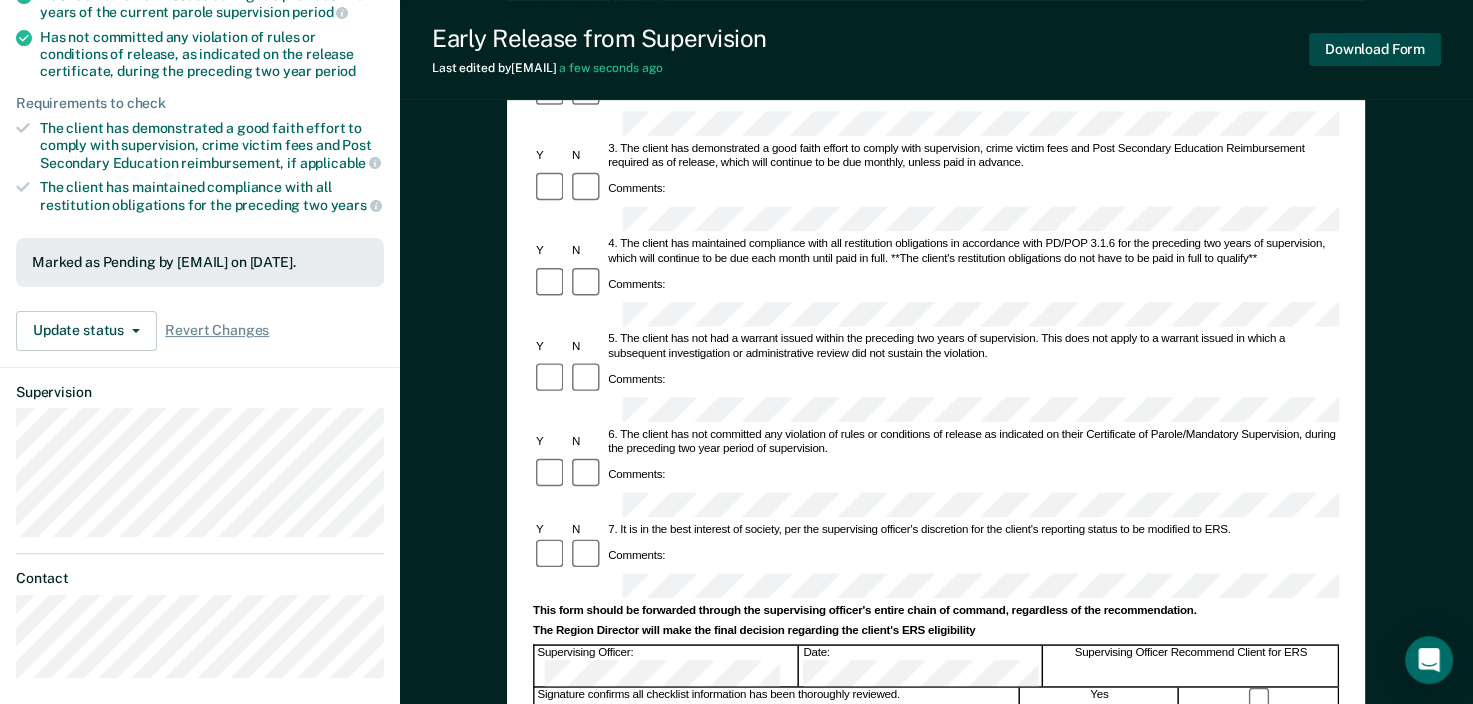 click on "Download Form" at bounding box center [1375, 49] 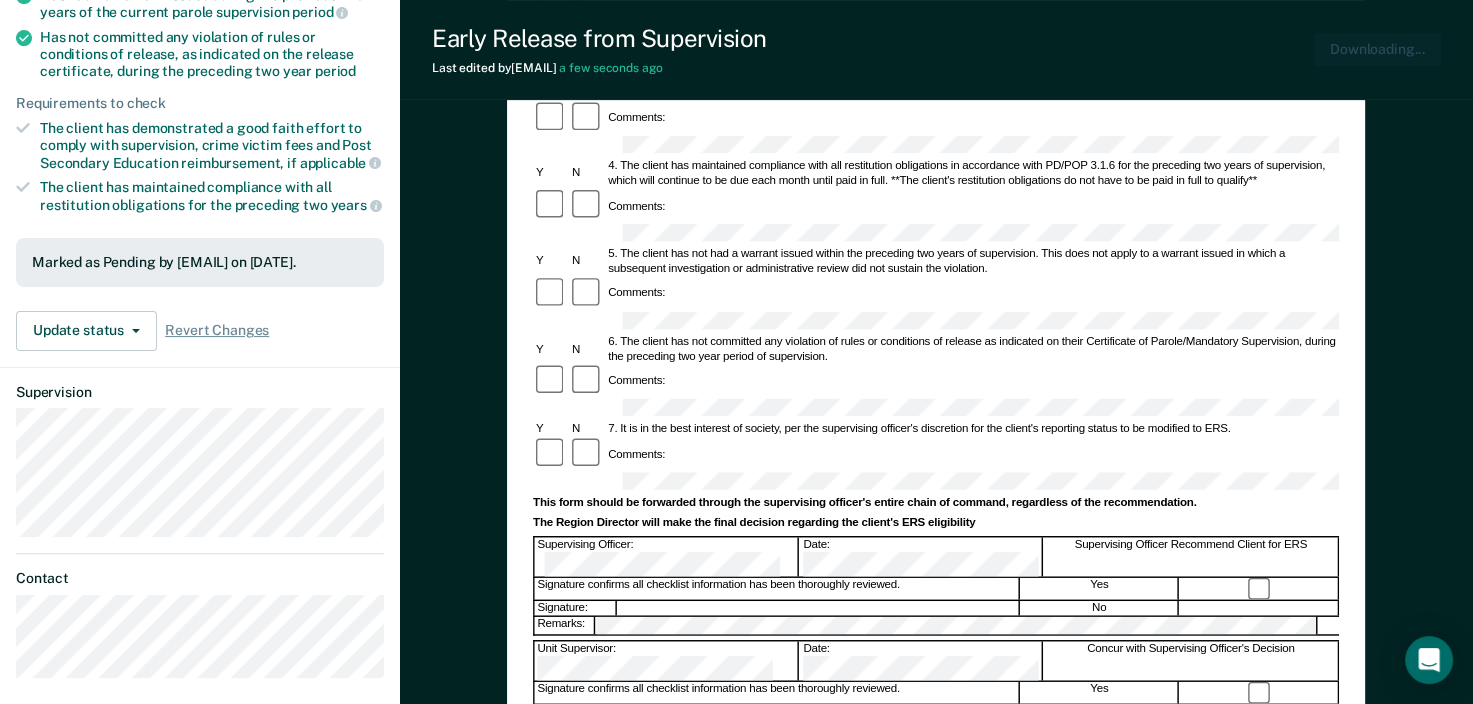 scroll, scrollTop: 0, scrollLeft: 0, axis: both 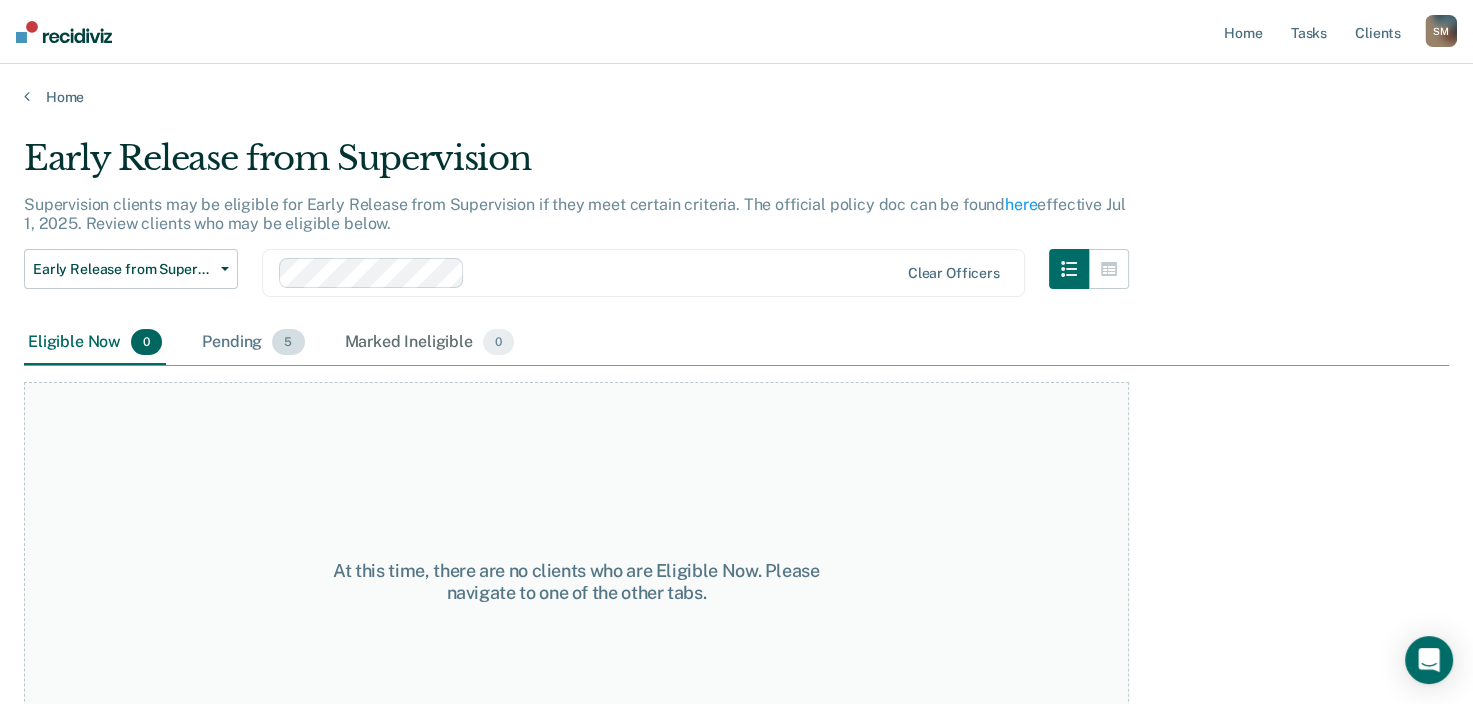 click on "Pending 5" at bounding box center [253, 343] 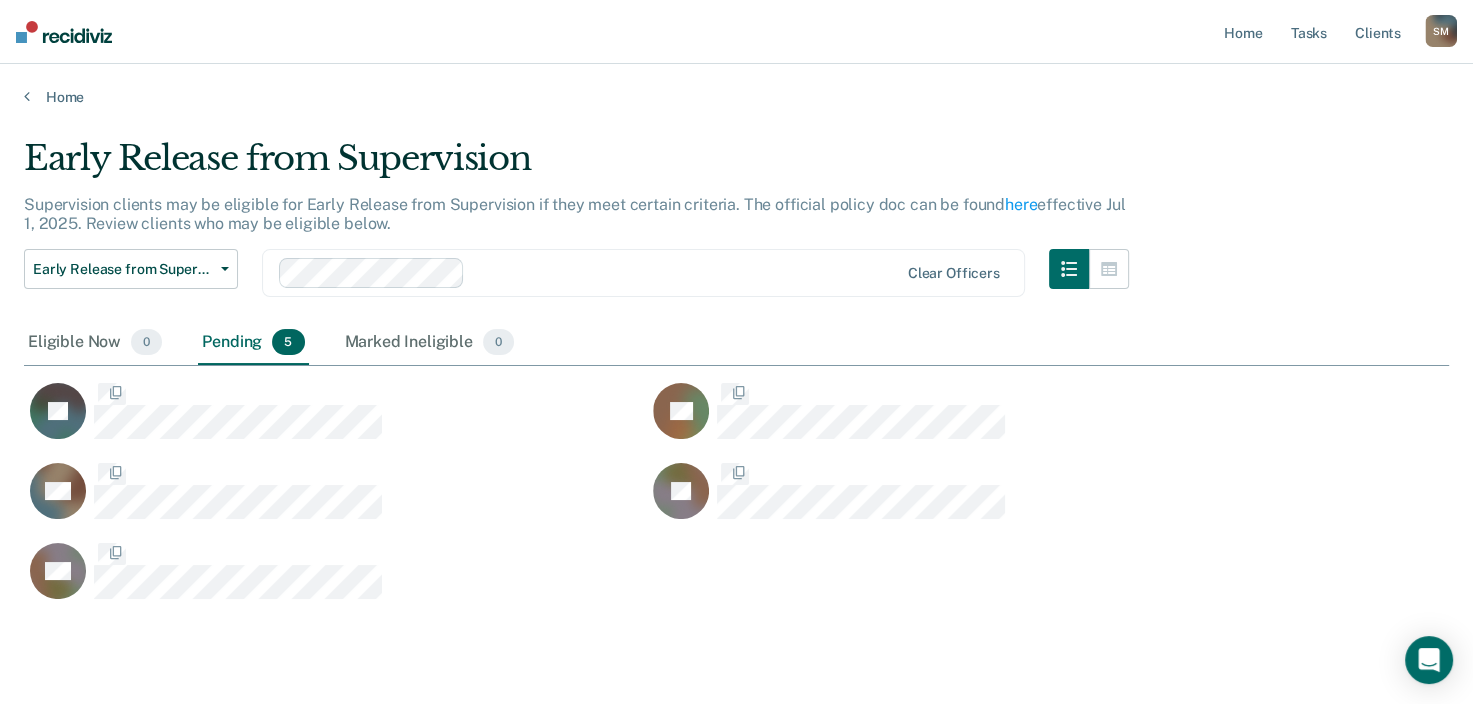 scroll, scrollTop: 16, scrollLeft: 16, axis: both 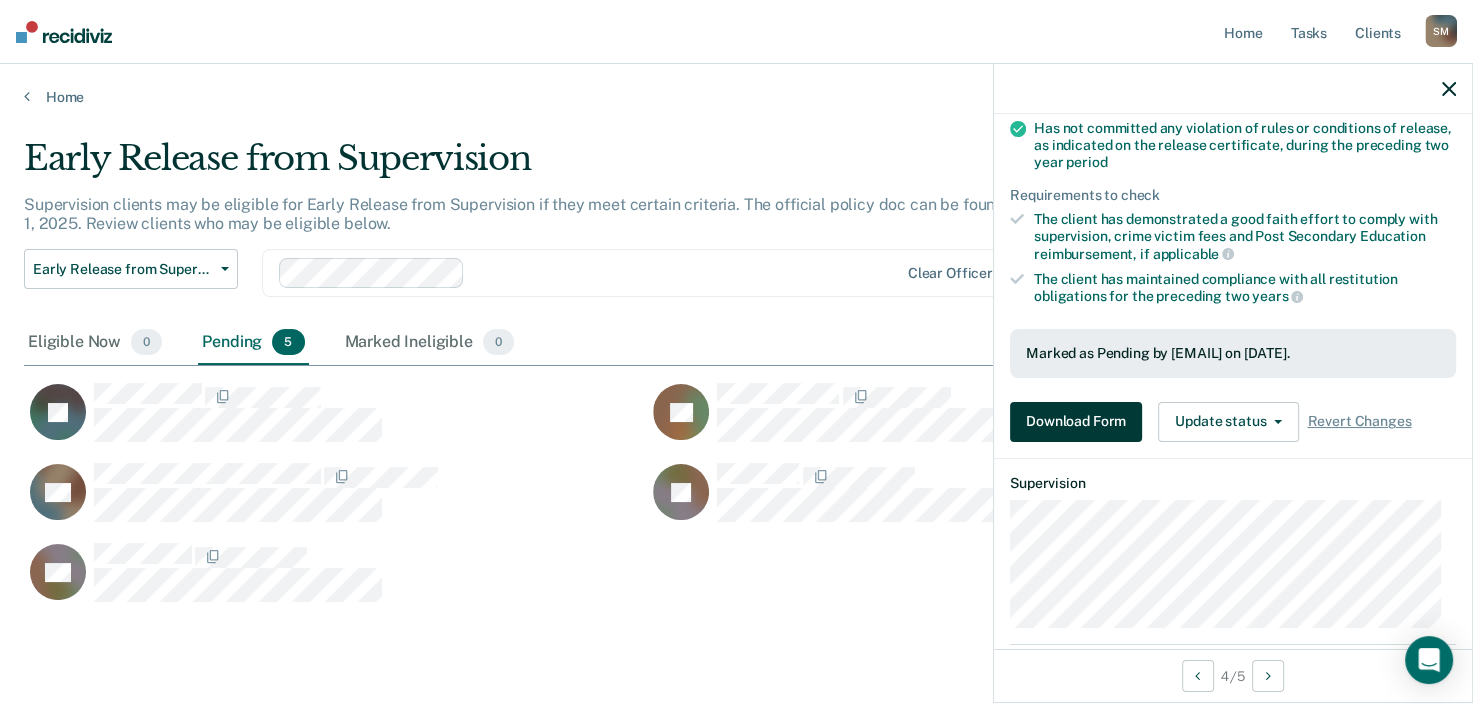 click on "Download Form" at bounding box center [1076, 422] 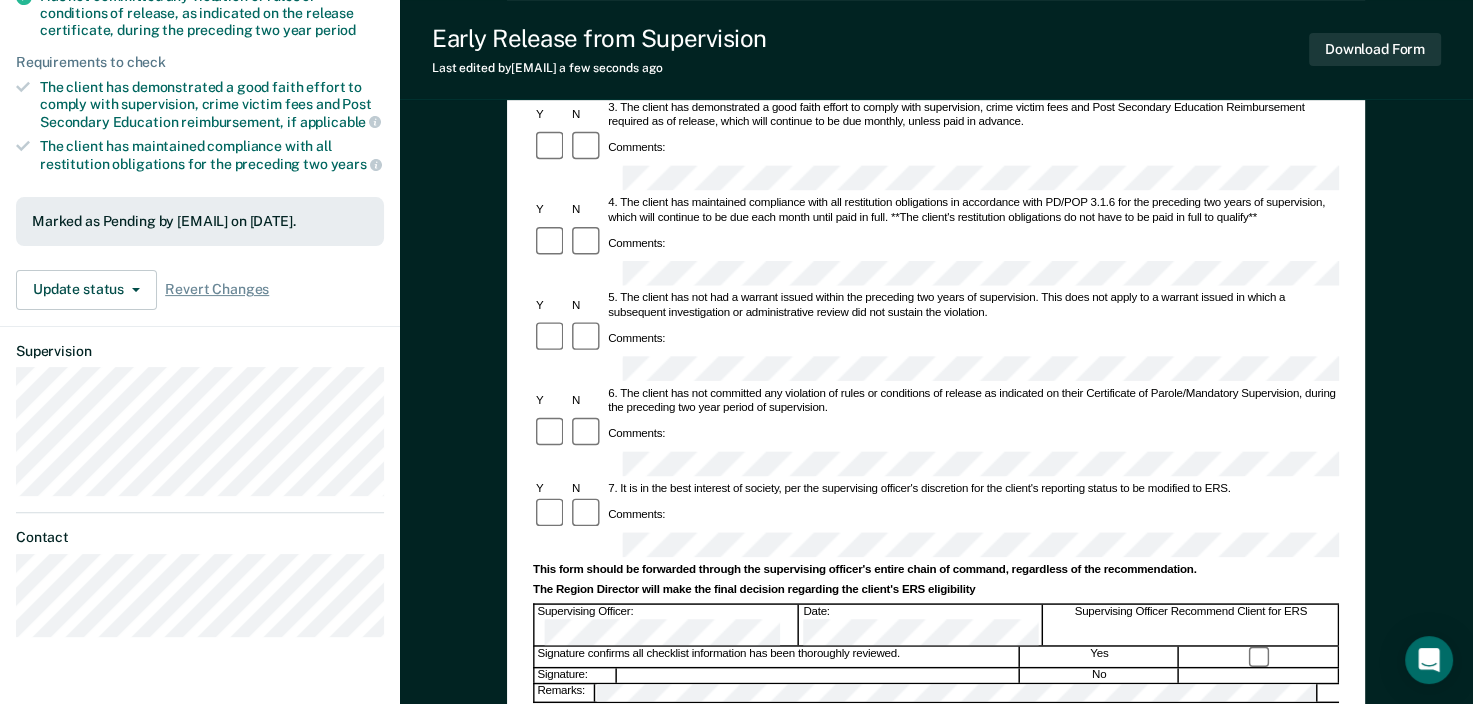 scroll, scrollTop: 500, scrollLeft: 0, axis: vertical 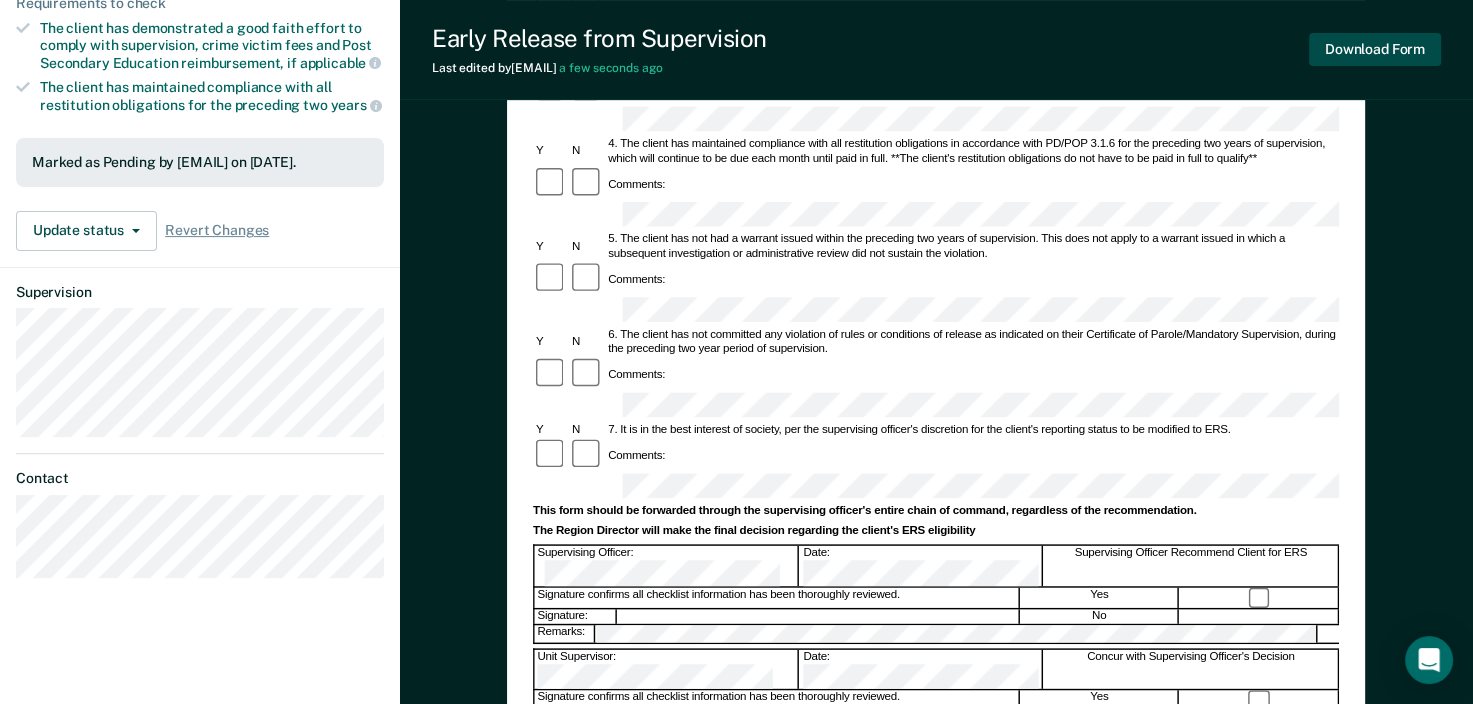 click on "Download Form" at bounding box center (1375, 49) 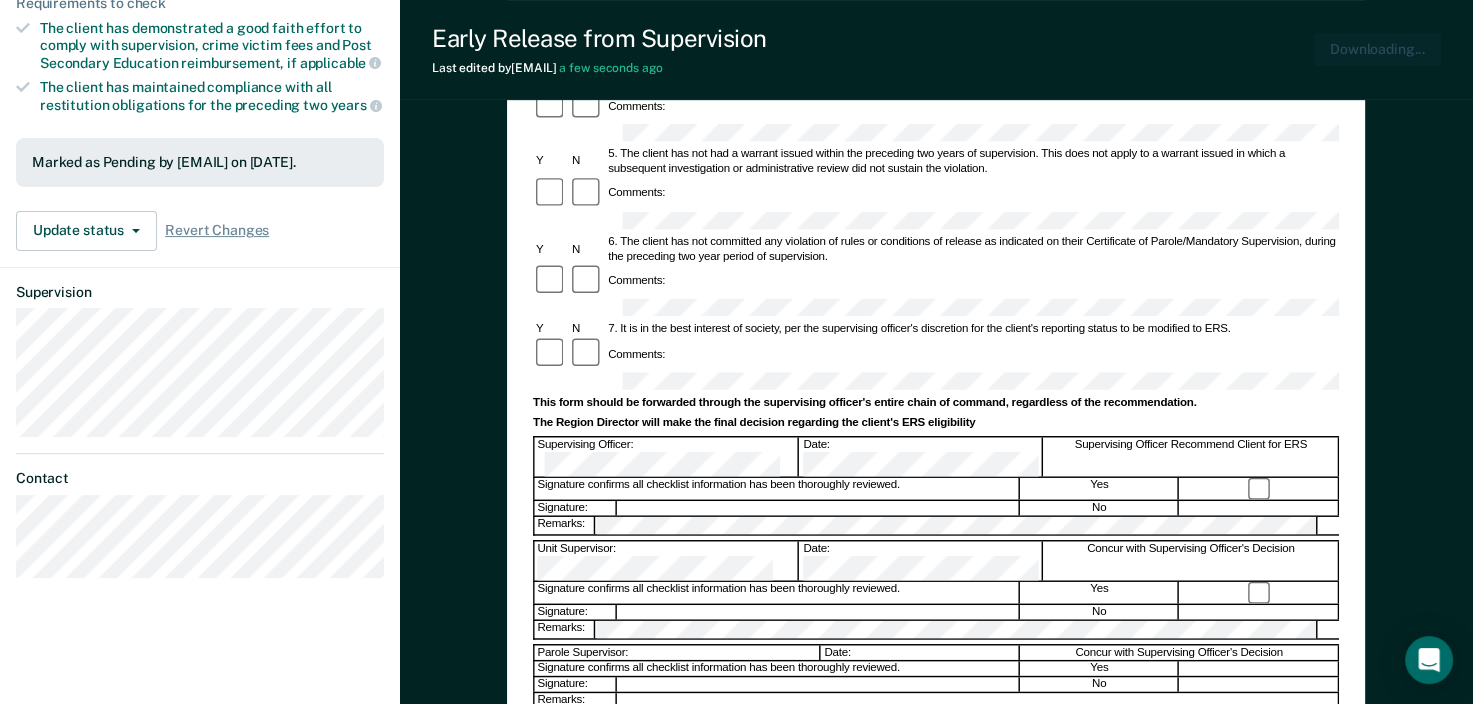 scroll, scrollTop: 0, scrollLeft: 0, axis: both 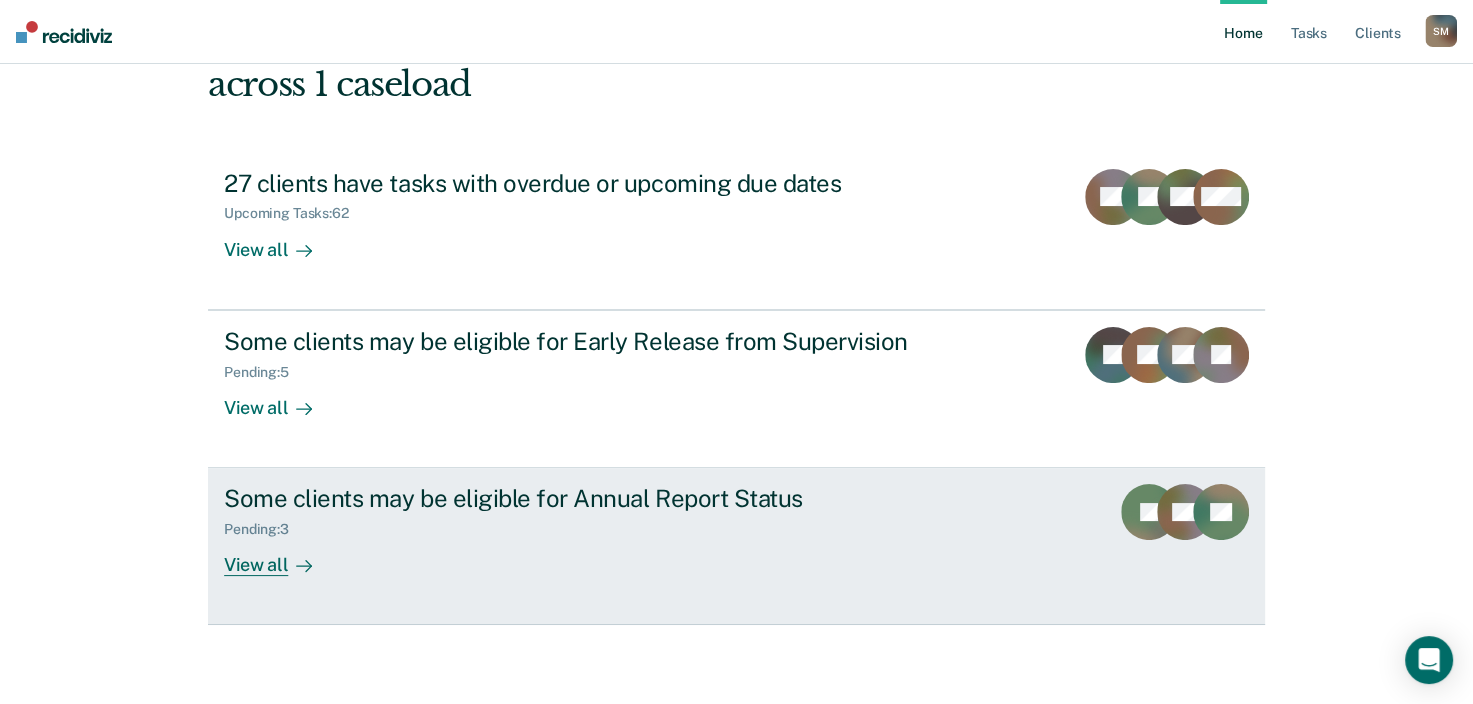 click on "View all" at bounding box center [280, 557] 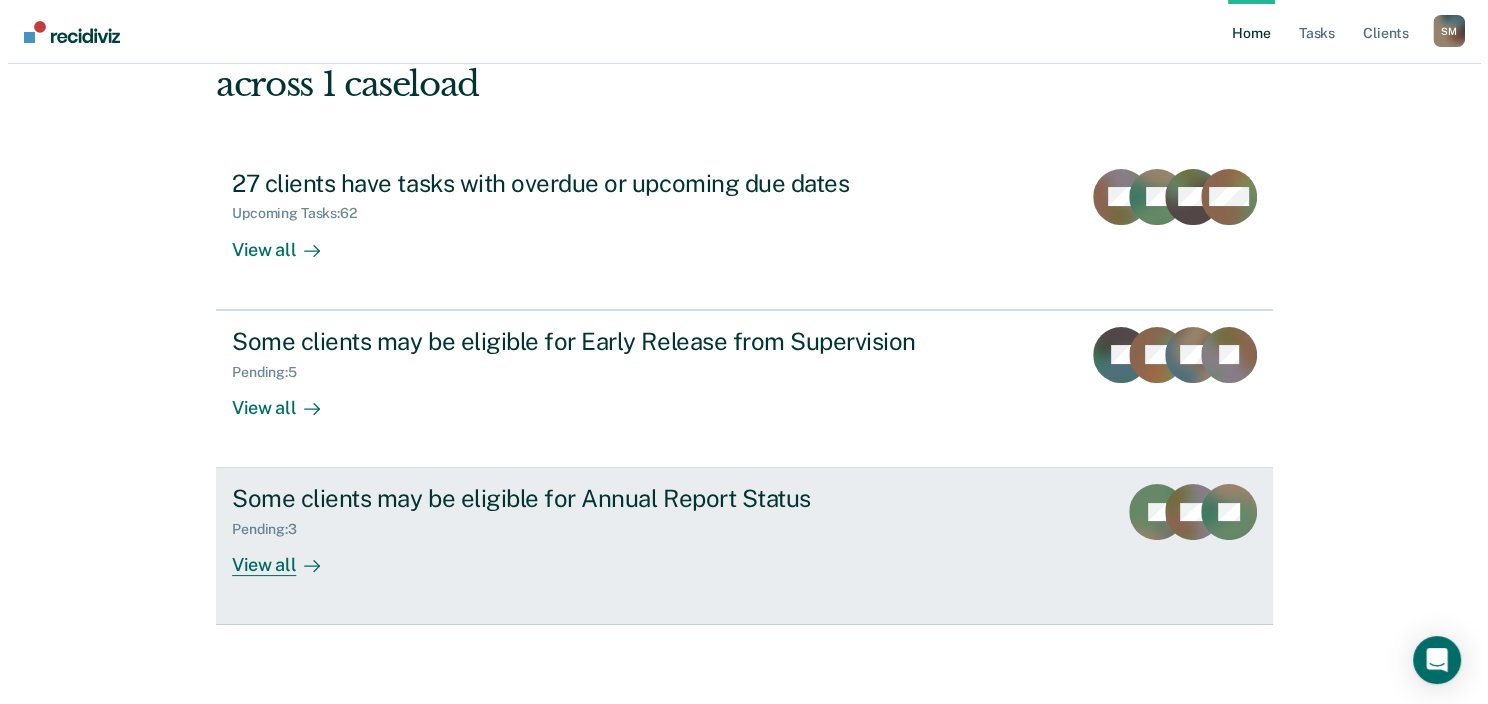 scroll, scrollTop: 0, scrollLeft: 0, axis: both 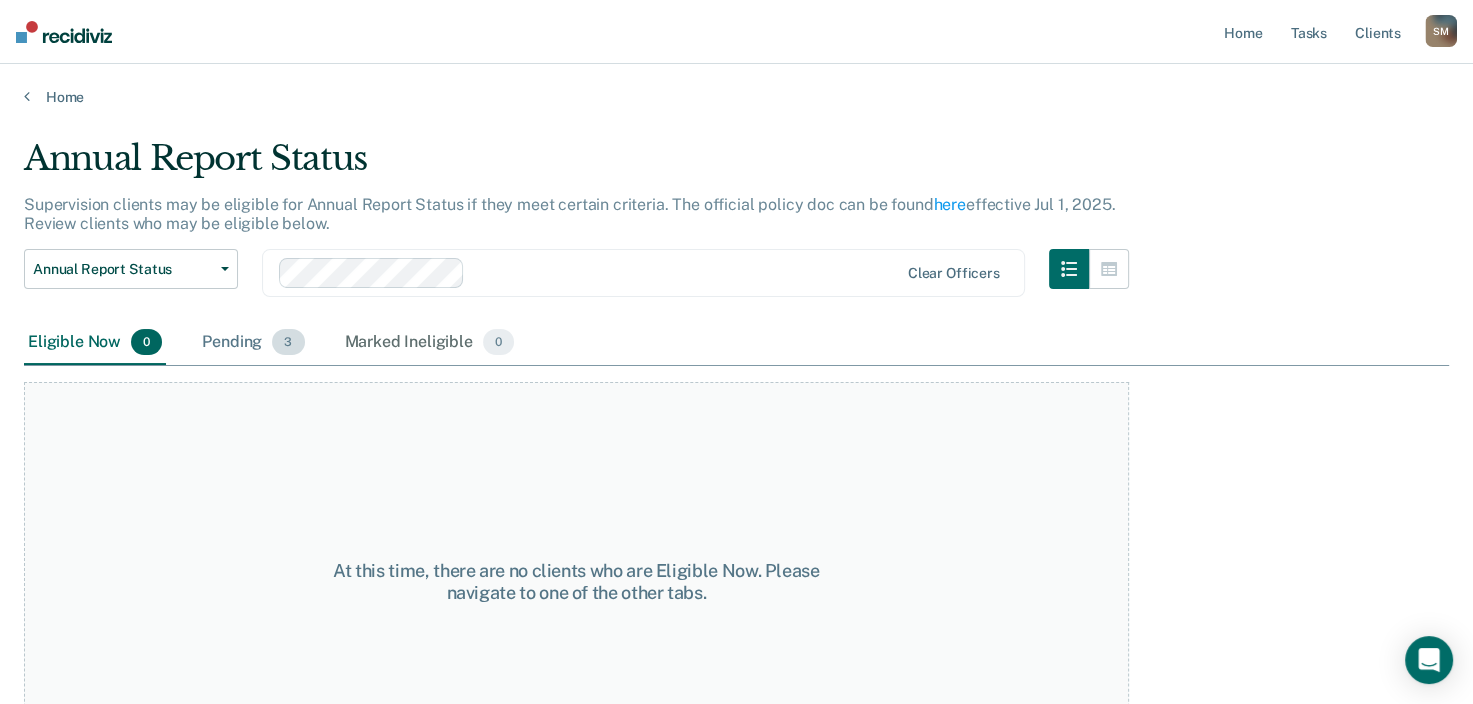 click on "Pending 3" at bounding box center [253, 343] 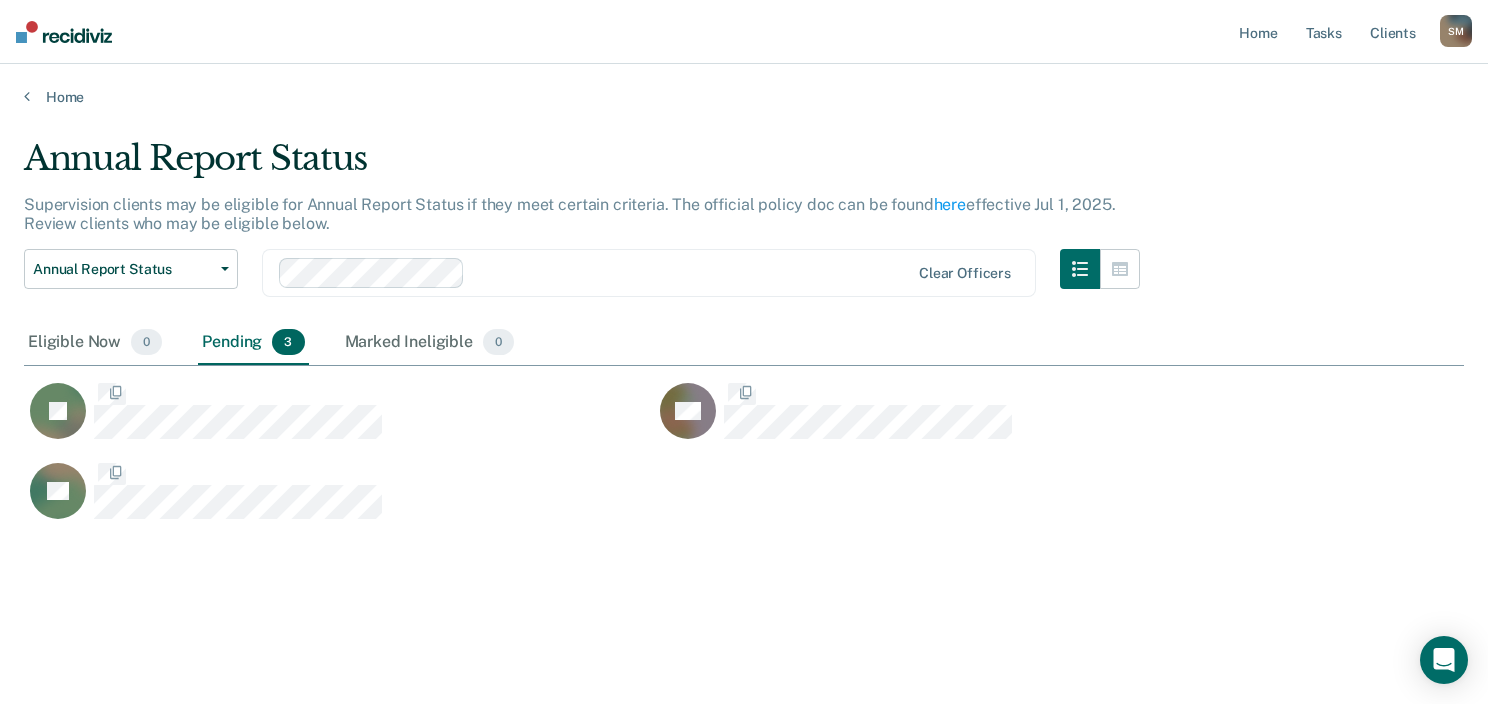scroll, scrollTop: 16, scrollLeft: 16, axis: both 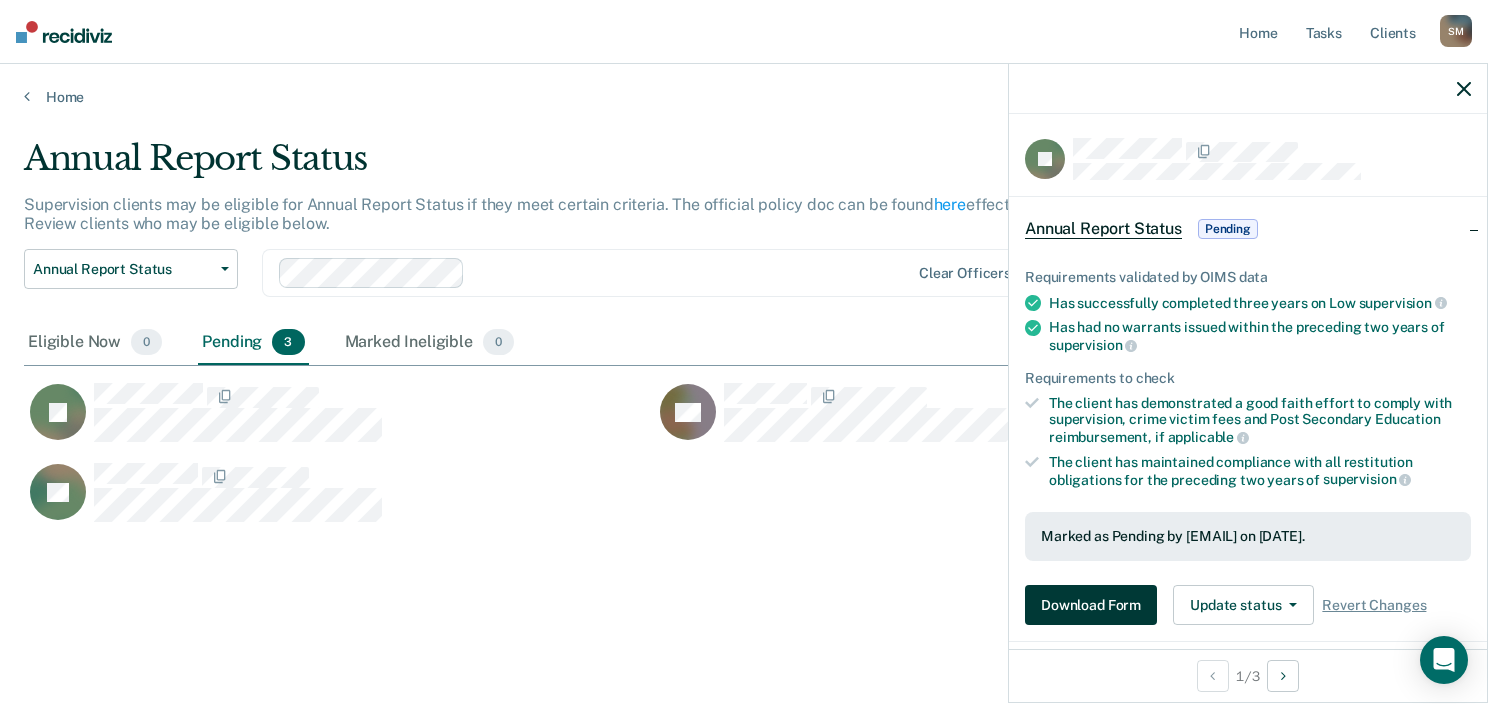 click on "Download Form" at bounding box center [1091, 605] 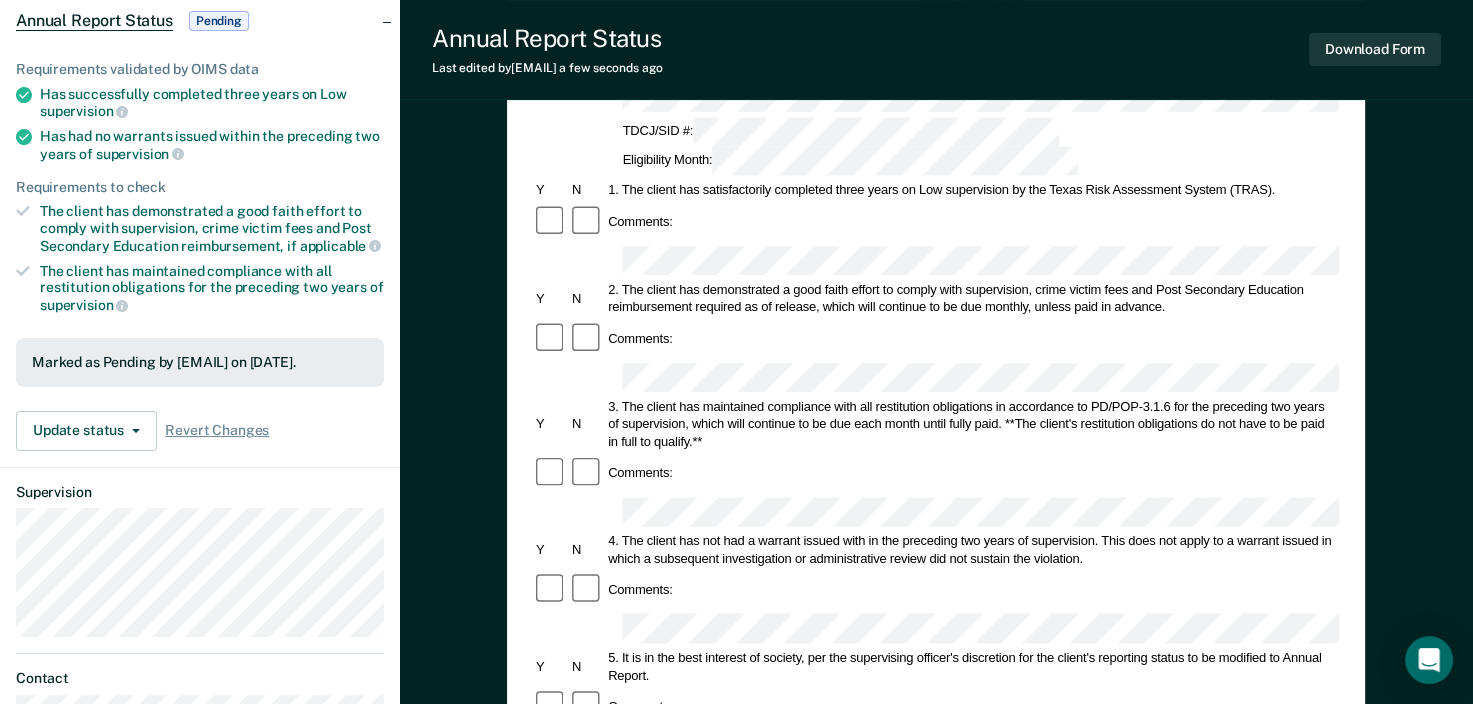scroll, scrollTop: 300, scrollLeft: 0, axis: vertical 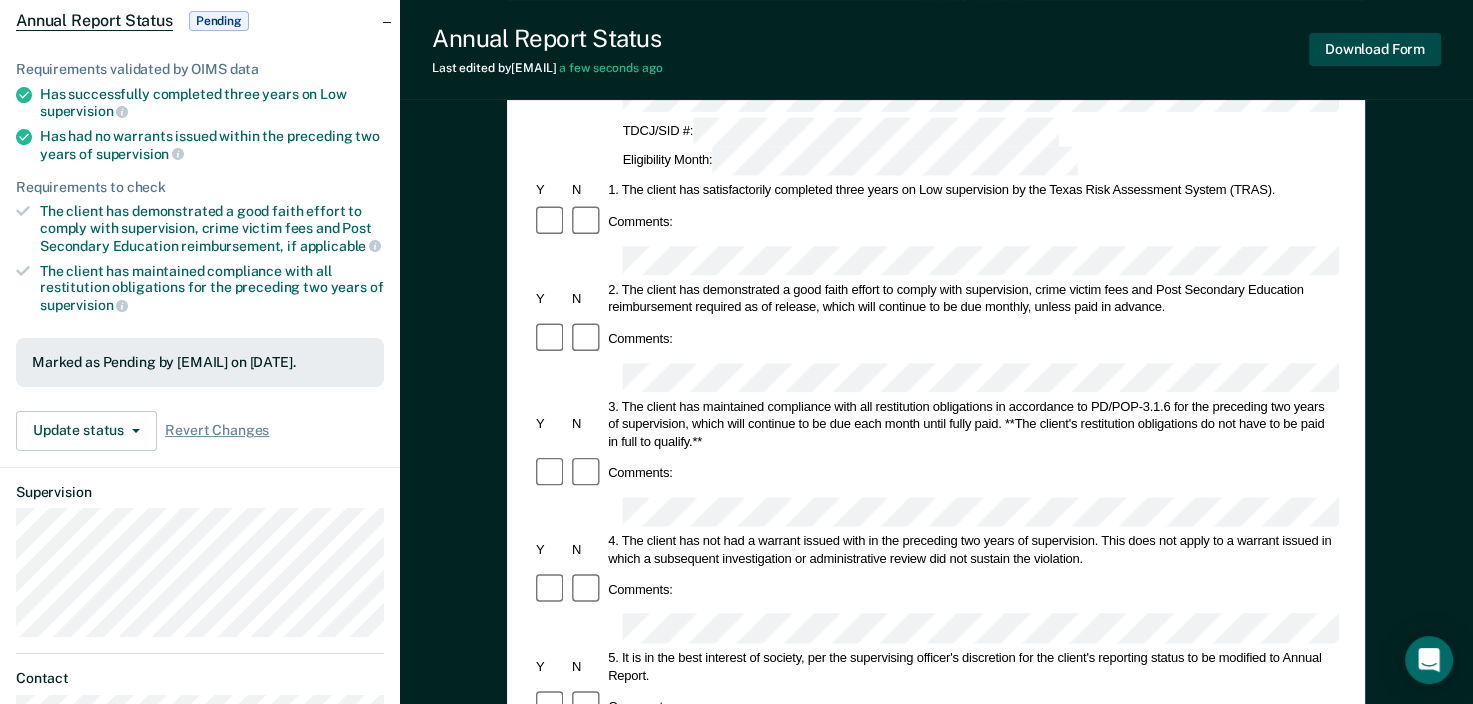 click on "Download Form" at bounding box center (1375, 49) 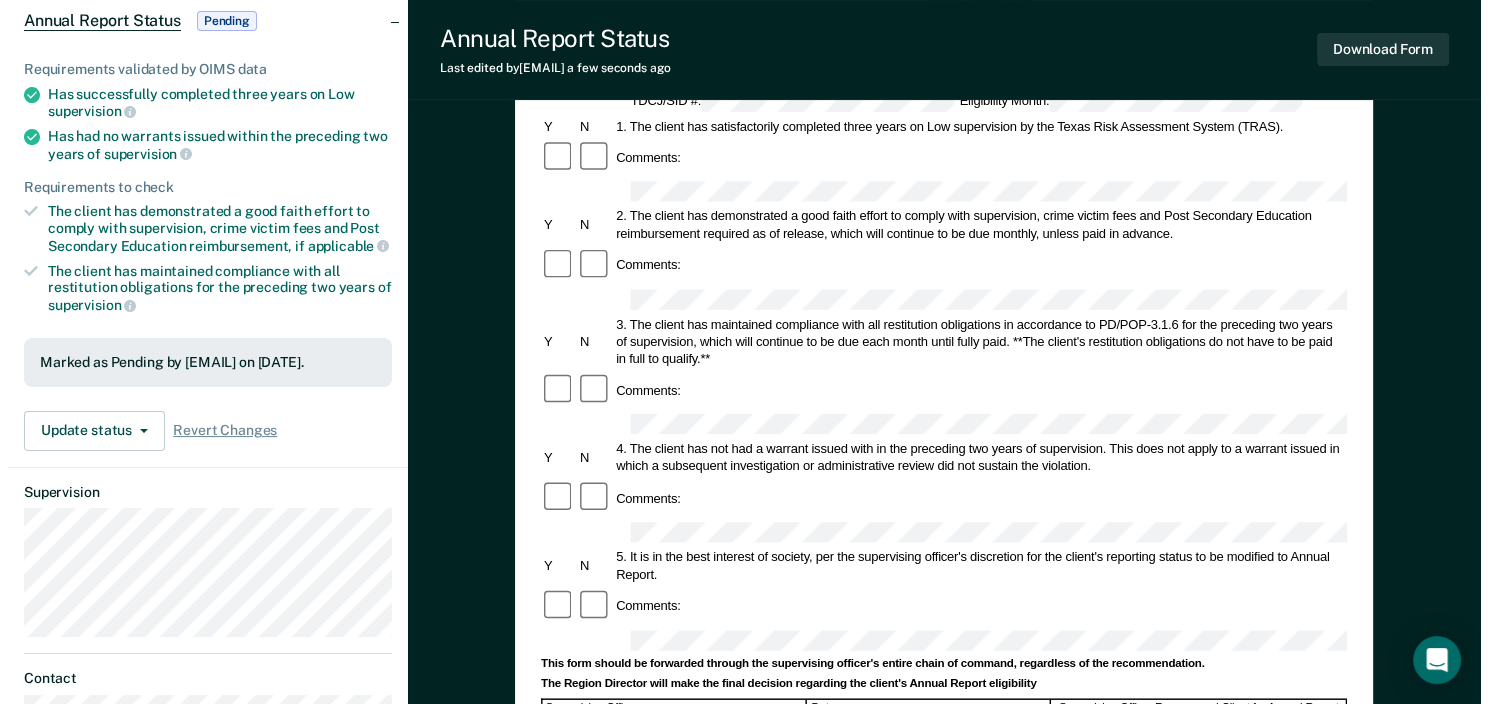 scroll, scrollTop: 0, scrollLeft: 0, axis: both 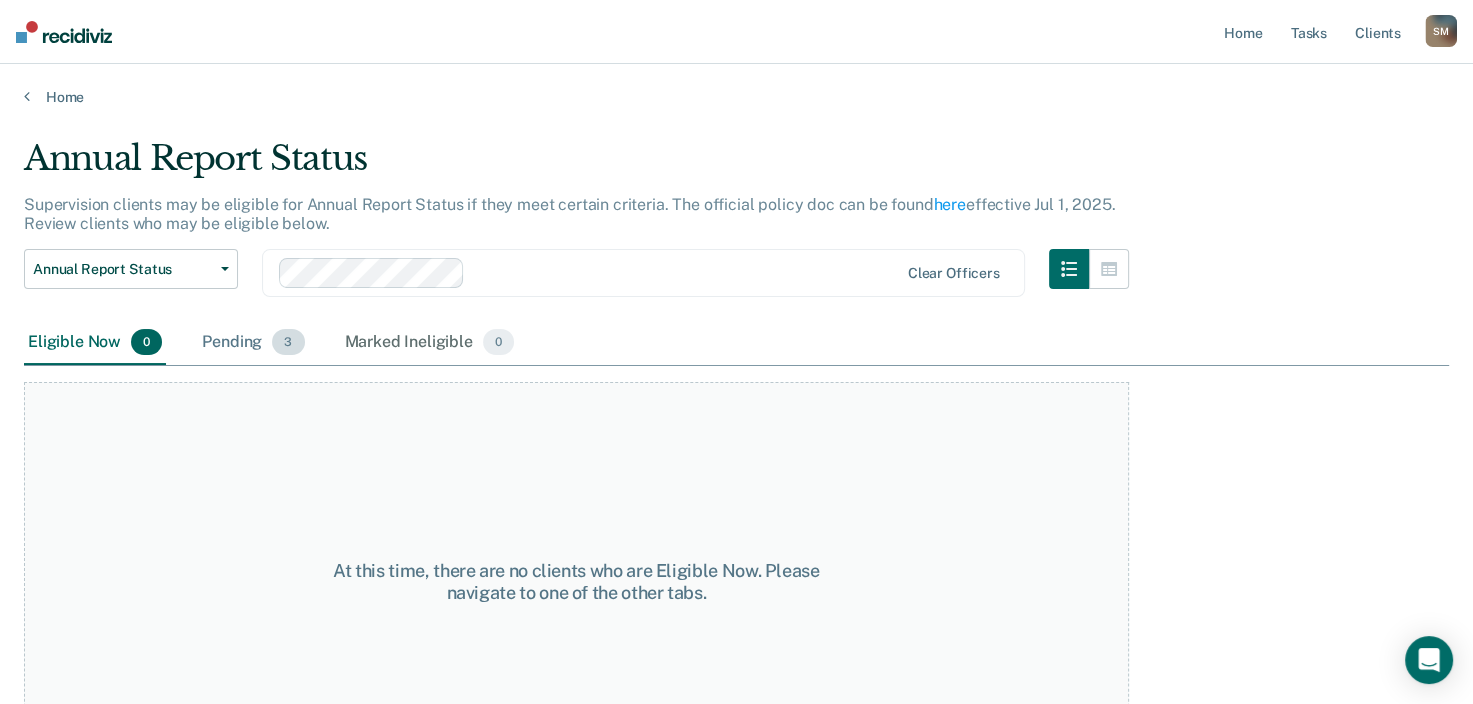 click on "Pending 3" at bounding box center (253, 343) 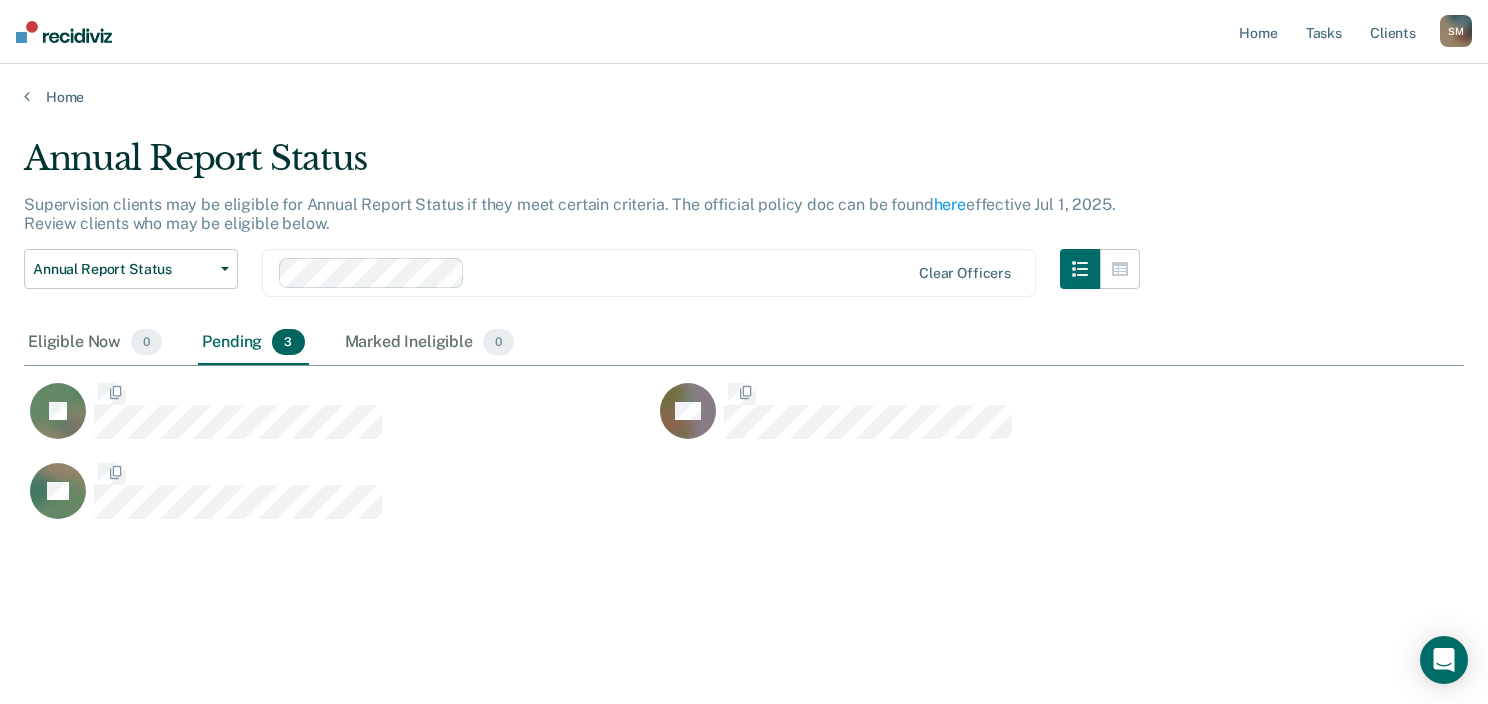 scroll, scrollTop: 16, scrollLeft: 16, axis: both 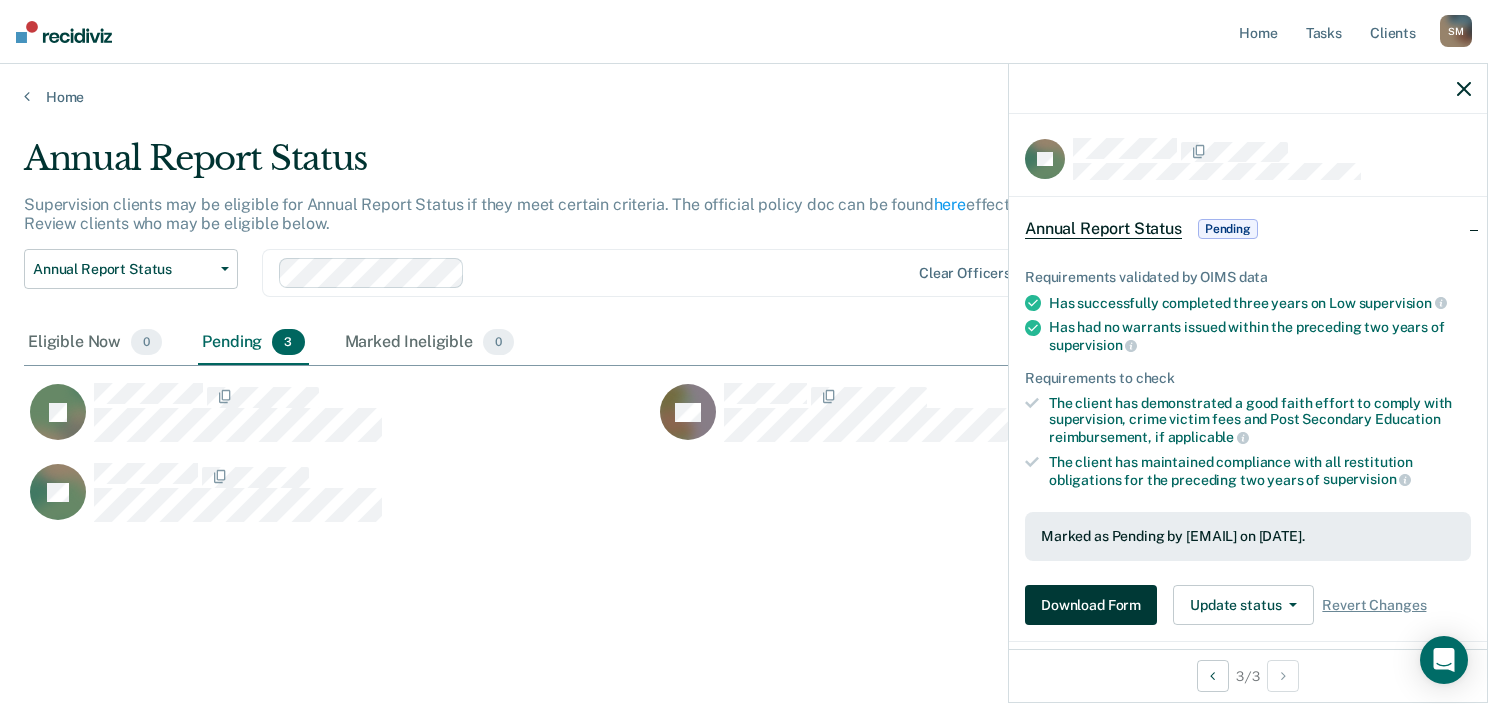 click on "Download Form" at bounding box center (1091, 605) 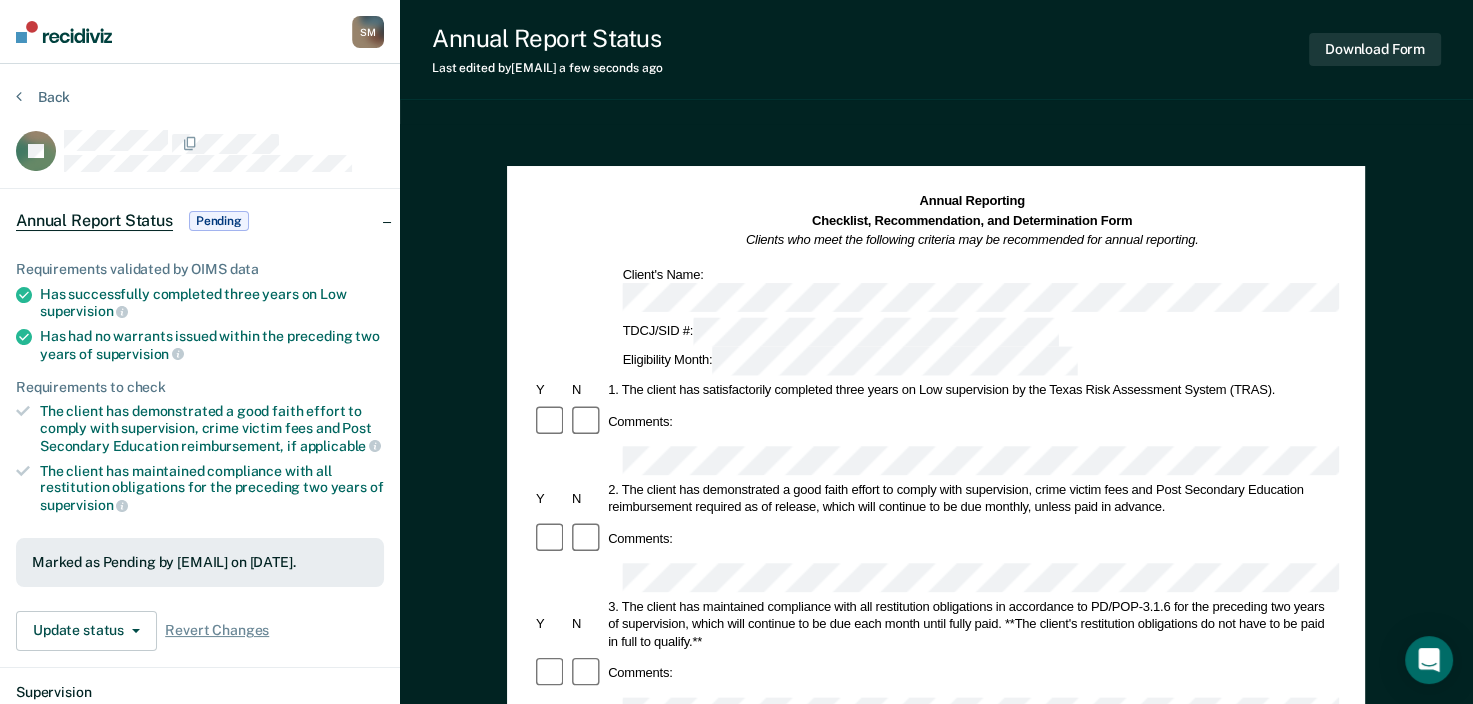 click on "Annual Reporting   Checklist, Recommendation, and Determination Form Clients who meet the following criteria may be recommended for annual reporting. Client's Name: TDCJ/SID #: Eligibility Month: Y N 1. The client has satisfactorily completed three years on Low supervision by the Texas Risk Assessment System (TRAS). Comments: Y N 2. The client has demonstrated a good faith effort to comply with supervision, crime victim fees and Post Secondary Education reimbursement required as of release, which will continue to be due monthly, unless paid in advance. Comments: Y N 3. The client has maintained compliance with all restitution obligations in accordance to PD/POP-3.1.6 for the preceding two years of supervision, which will continue to be due each month until fully paid. **The client's restitution obligations do not have to be paid in full to qualify.** Comments: Y N Comments: Y N Comments: This form should be forwarded through the supervising officer's entire chain of command, regardless of the recommendation." at bounding box center [936, 782] 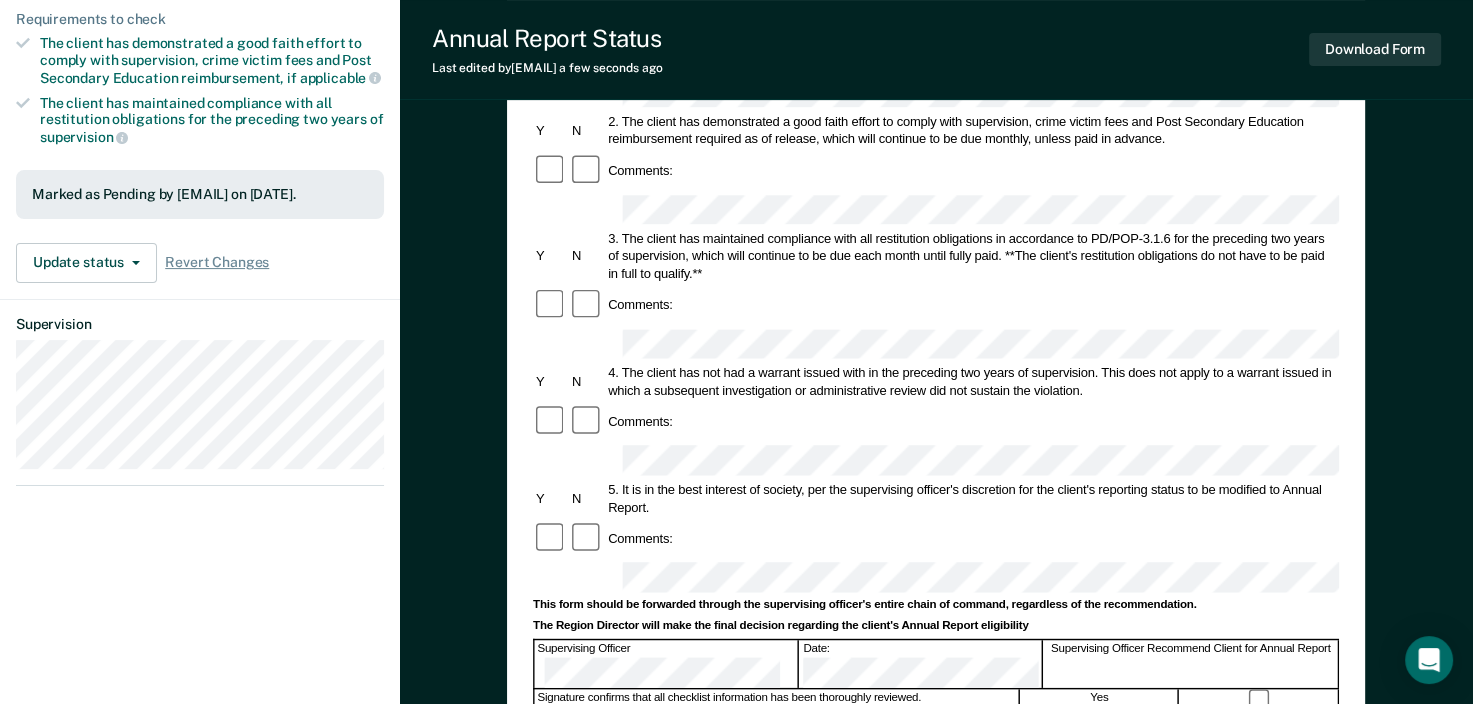 scroll, scrollTop: 400, scrollLeft: 0, axis: vertical 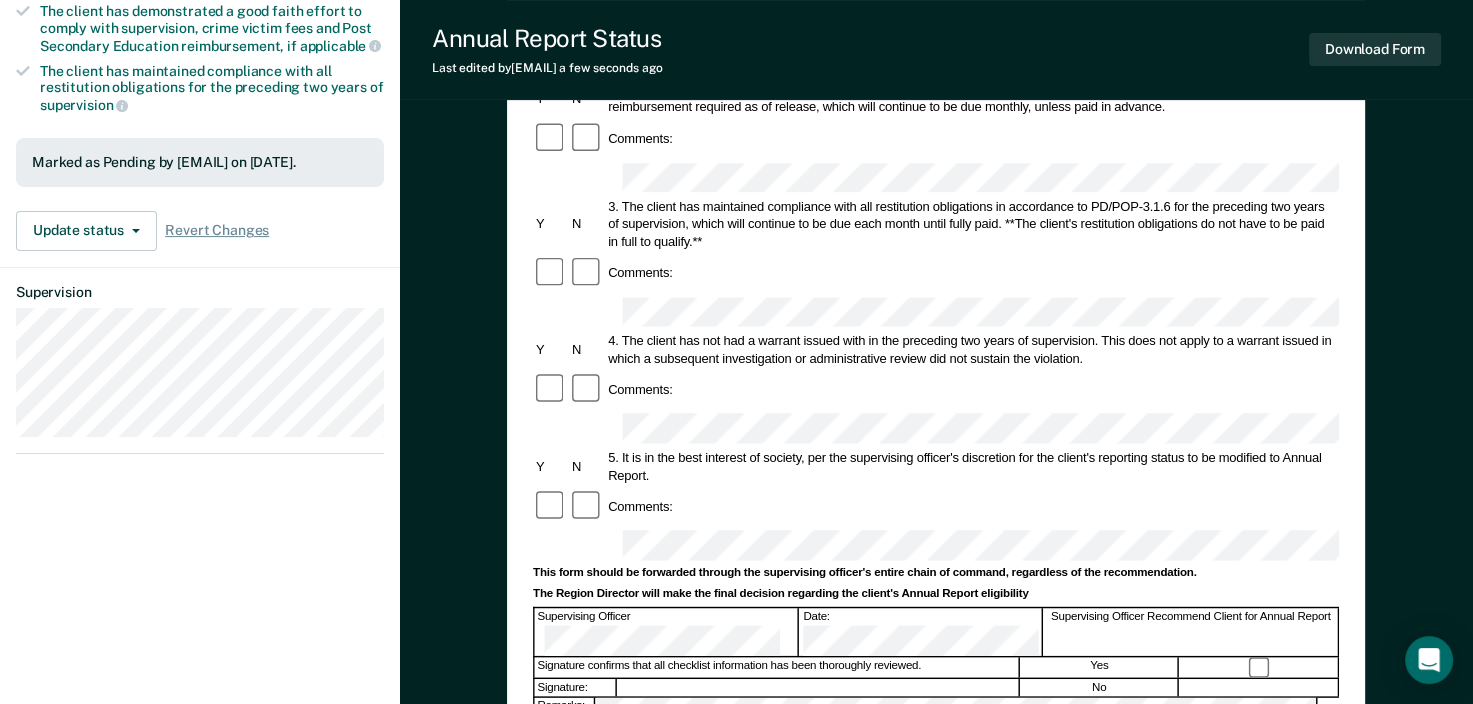 click on "Comments:" at bounding box center (936, 507) 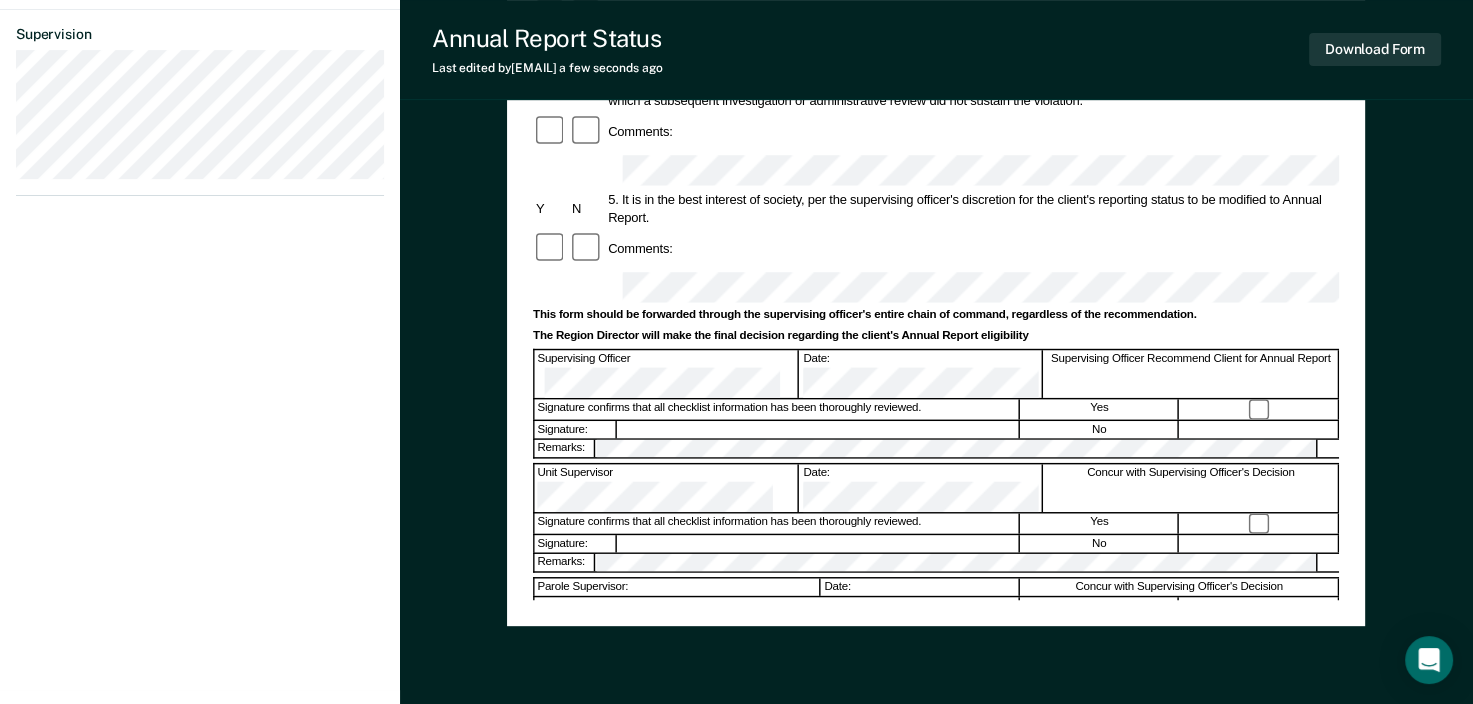 scroll, scrollTop: 636, scrollLeft: 0, axis: vertical 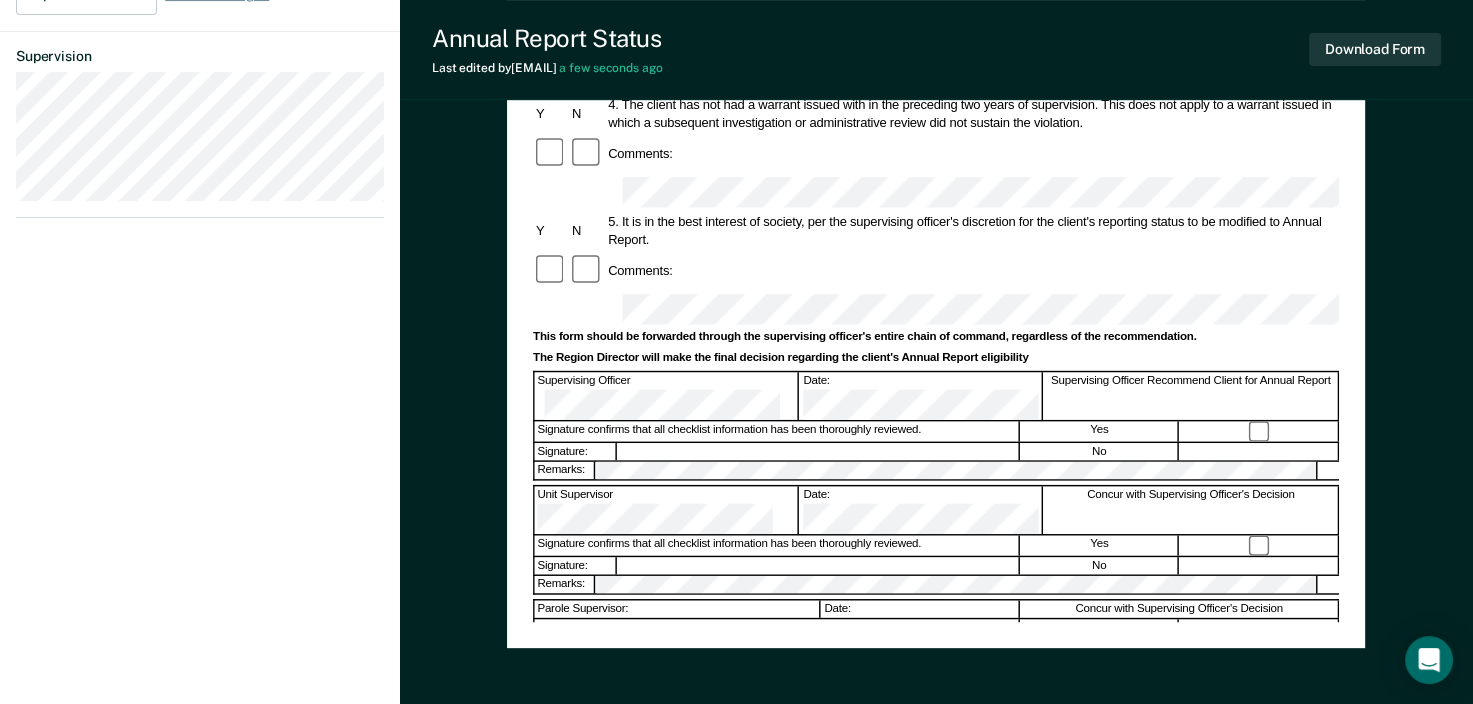 click on "Annual Reporting   Checklist, Recommendation, and Determination Form Clients who meet the following criteria may be recommended for annual reporting. Client's Name: TDCJ/SID #: Eligibility Month: Y N 1. The client has satisfactorily completed three years on Low supervision by the Texas Risk Assessment System (TRAS). Comments: Y N 2. The client has demonstrated a good faith effort to comply with supervision, crime victim fees and Post Secondary Education reimbursement required as of release, which will continue to be due monthly, unless paid in advance. Comments: Y N 3. The client has maintained compliance with all restitution obligations in accordance to PD/POP-3.1.6 for the preceding two years of supervision, which will continue to be due each month until fully paid. **The client's restitution obligations do not have to be paid in full to qualify.** Comments: Y N Comments: Y N Comments: This form should be forwarded through the supervising officer's entire chain of command, regardless of the recommendation." at bounding box center (936, 146) 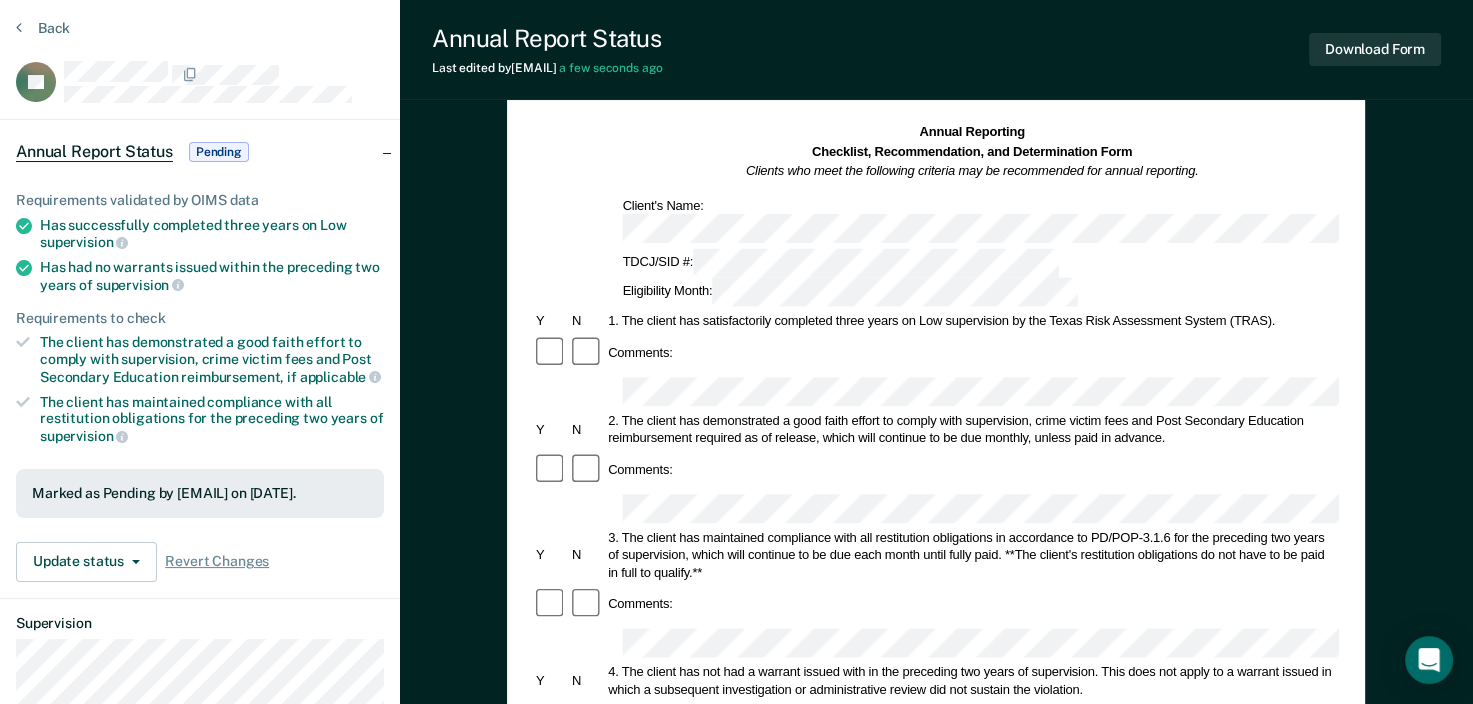 scroll, scrollTop: 0, scrollLeft: 0, axis: both 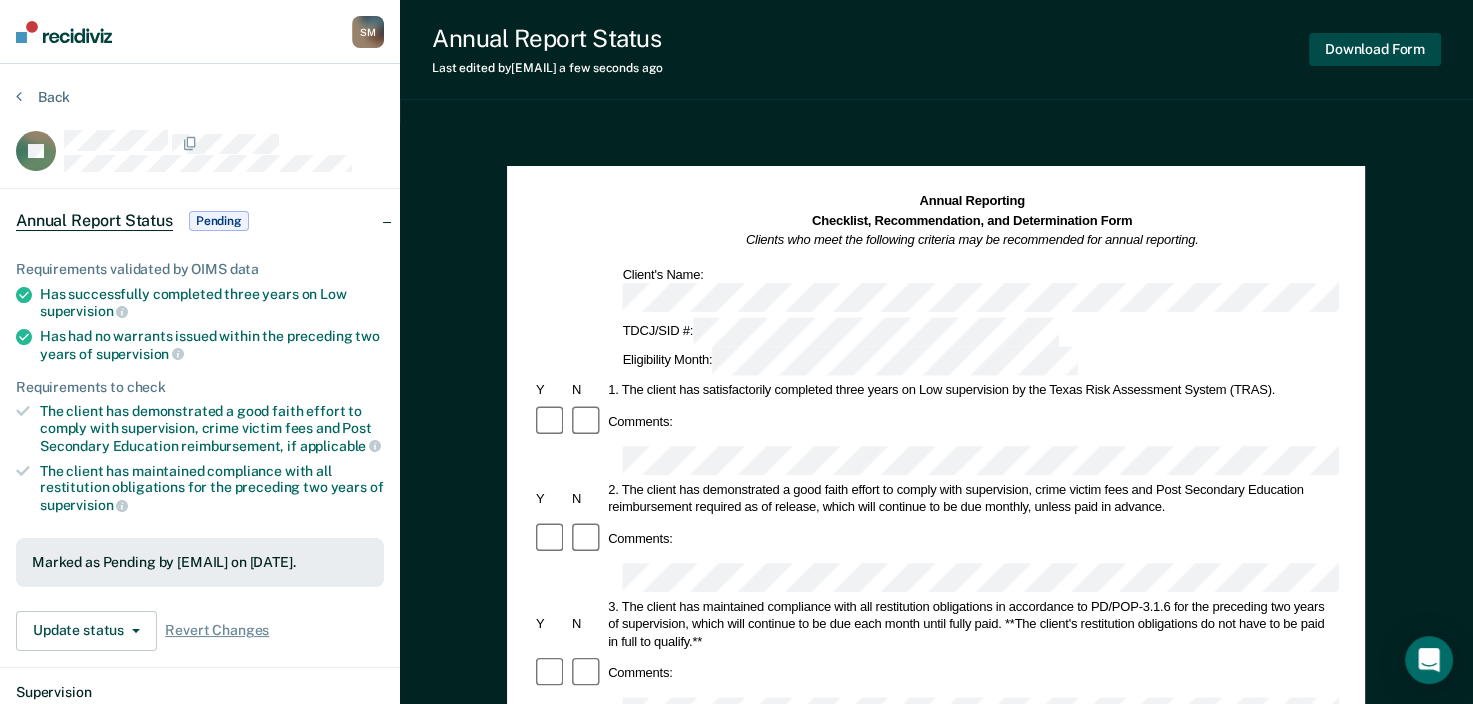 click on "Download Form" at bounding box center (1375, 49) 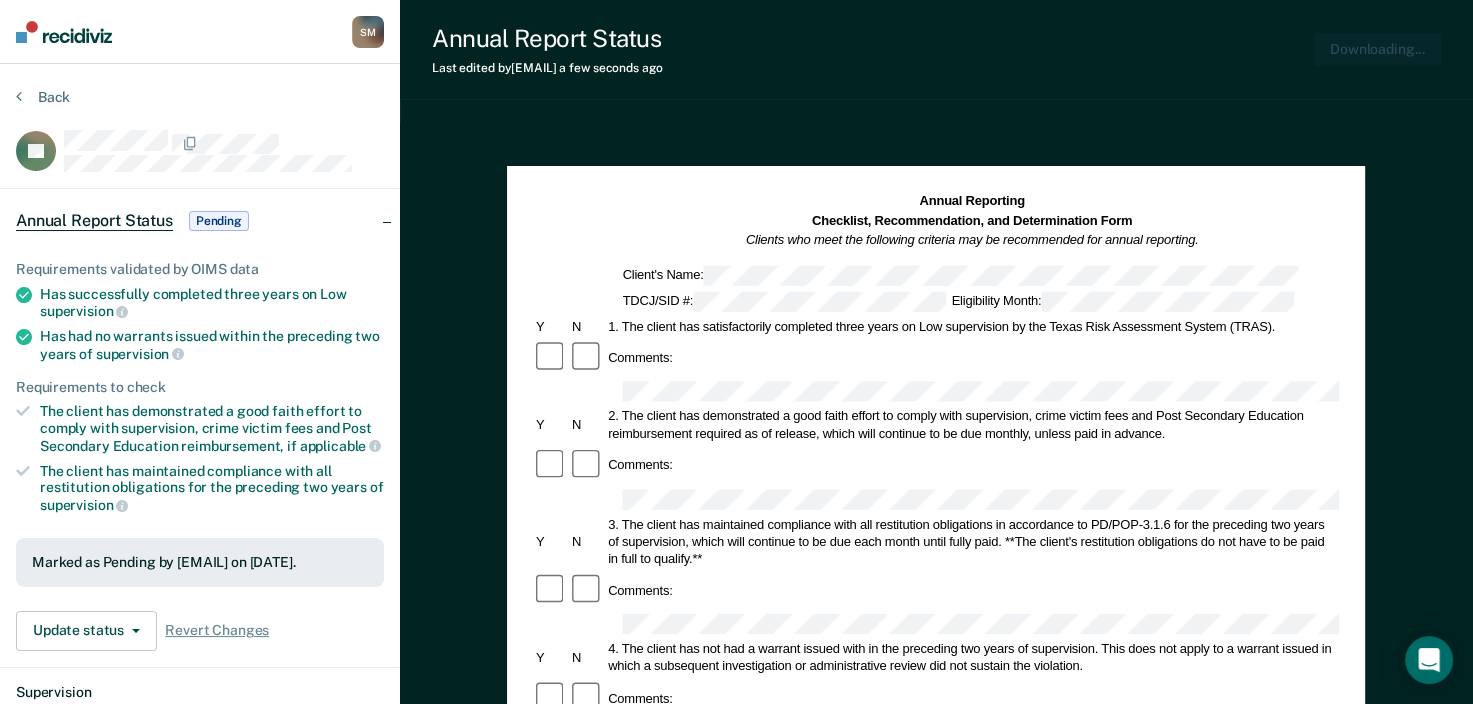 scroll, scrollTop: 0, scrollLeft: 0, axis: both 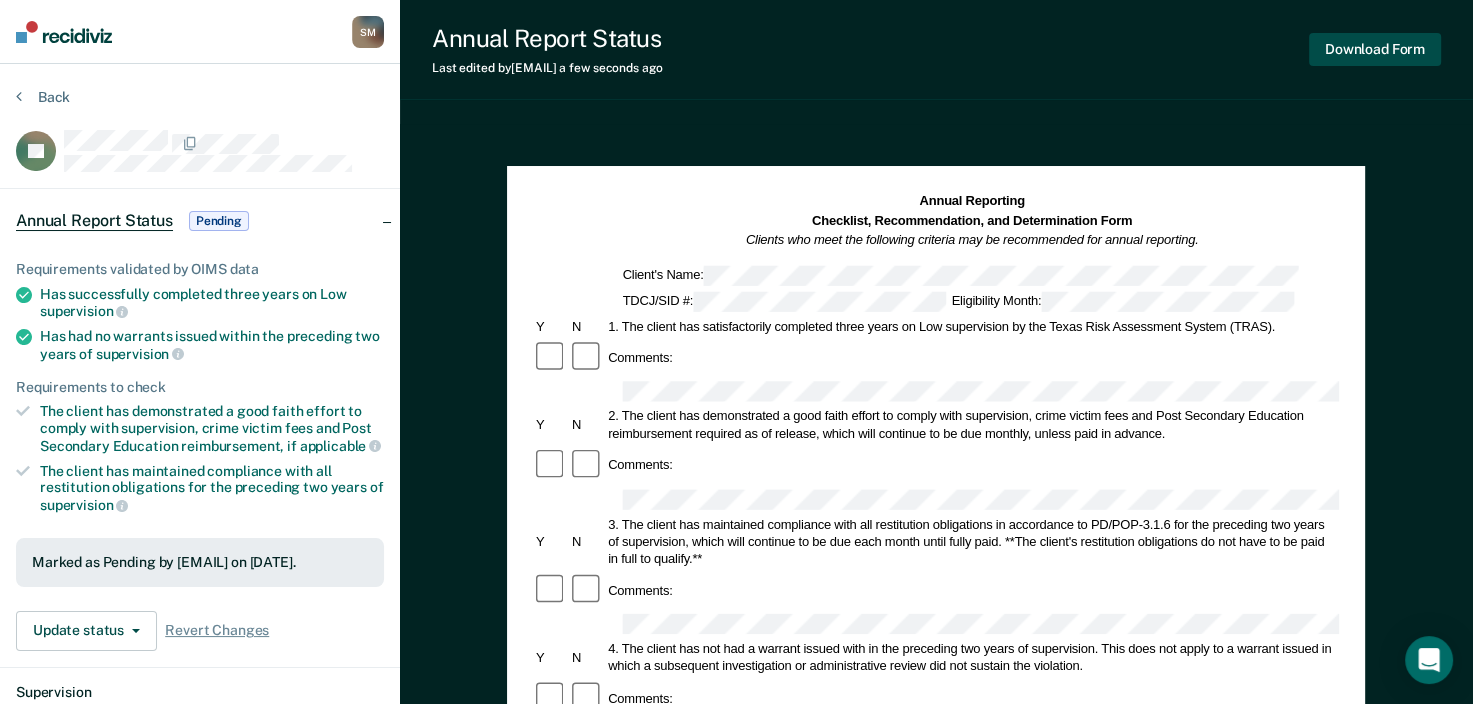 click on "Download Form" at bounding box center (1375, 49) 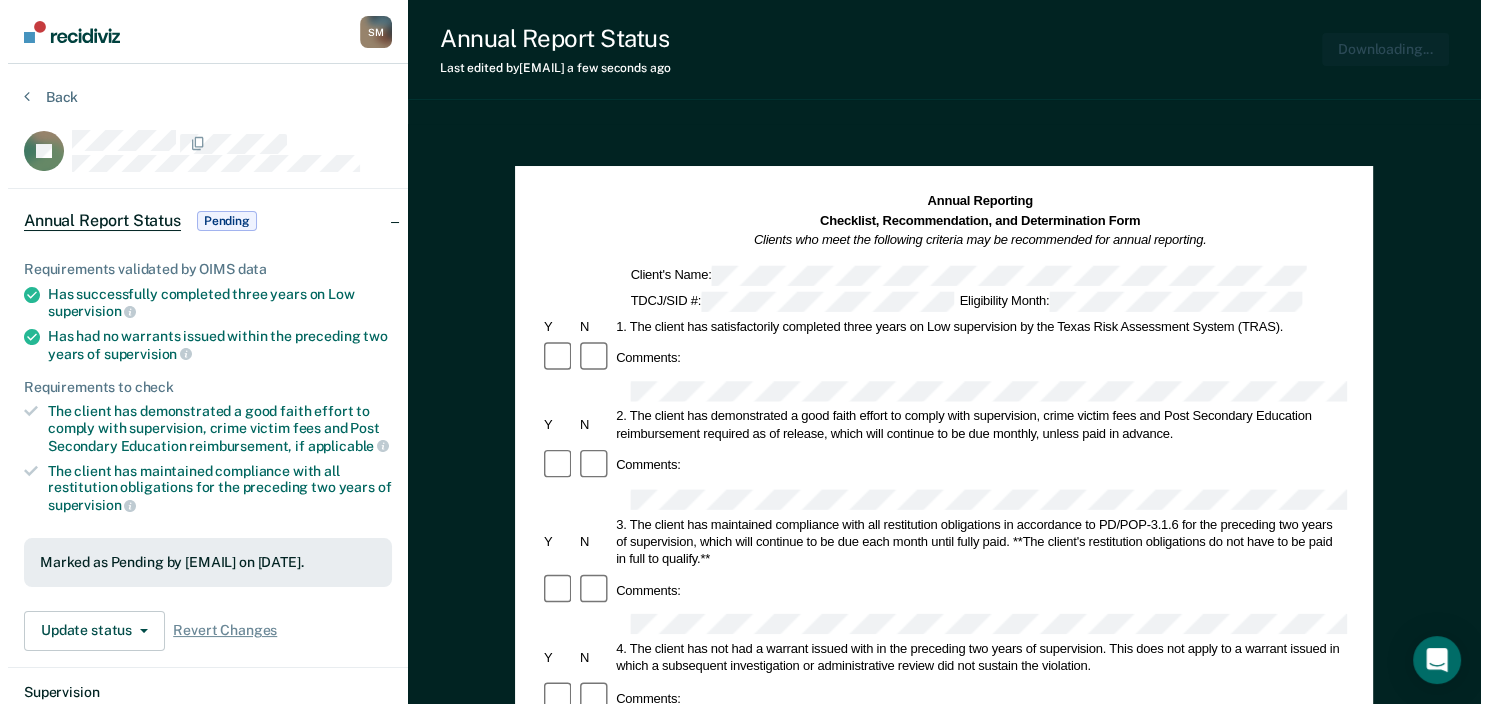 scroll, scrollTop: 0, scrollLeft: 0, axis: both 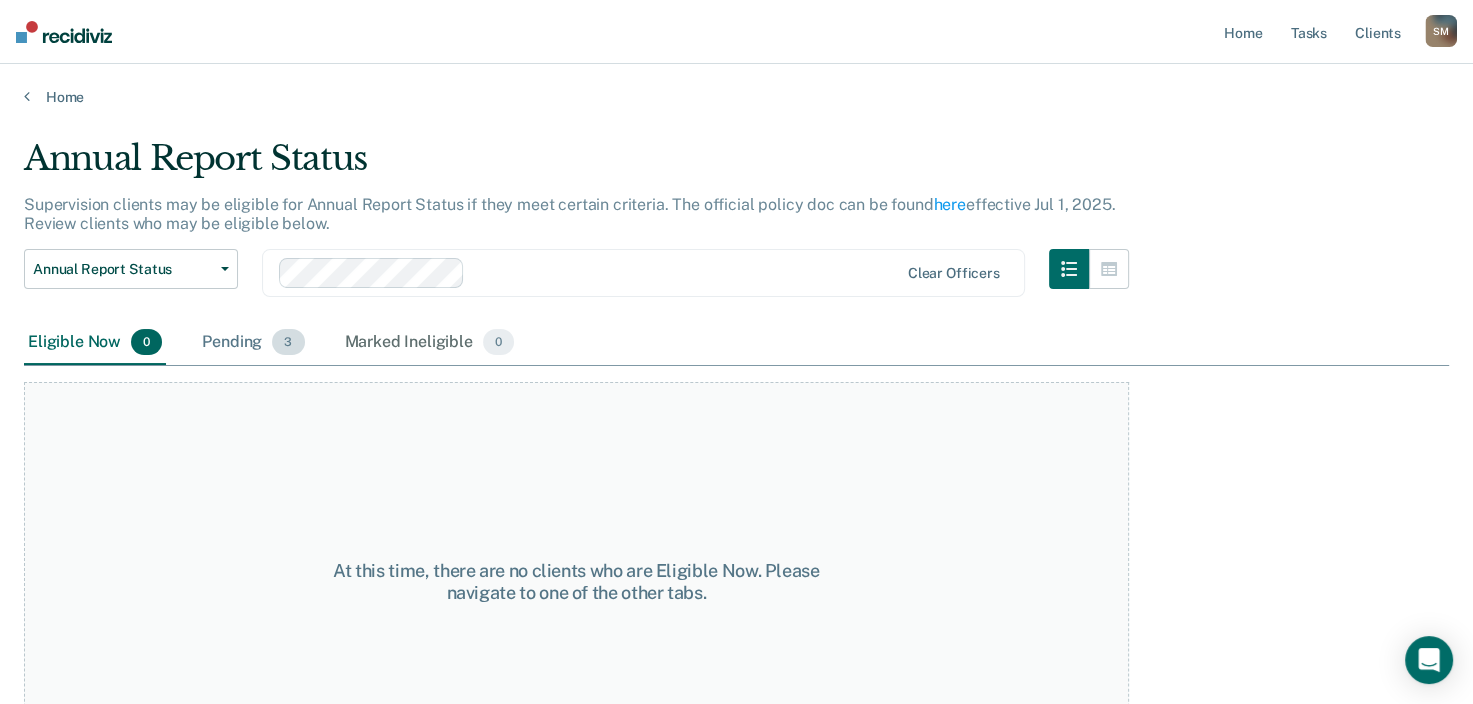 click on "Pending 3" at bounding box center [253, 343] 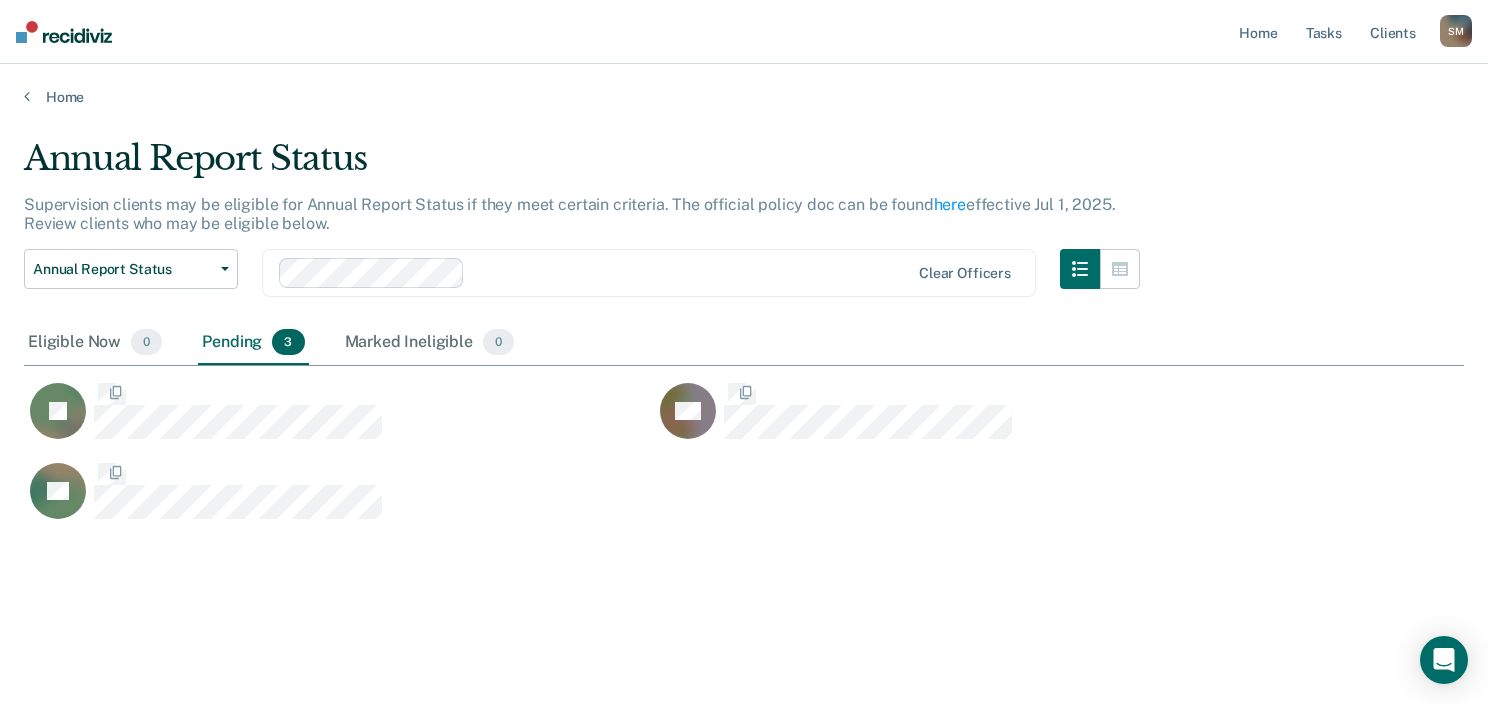 scroll, scrollTop: 16, scrollLeft: 16, axis: both 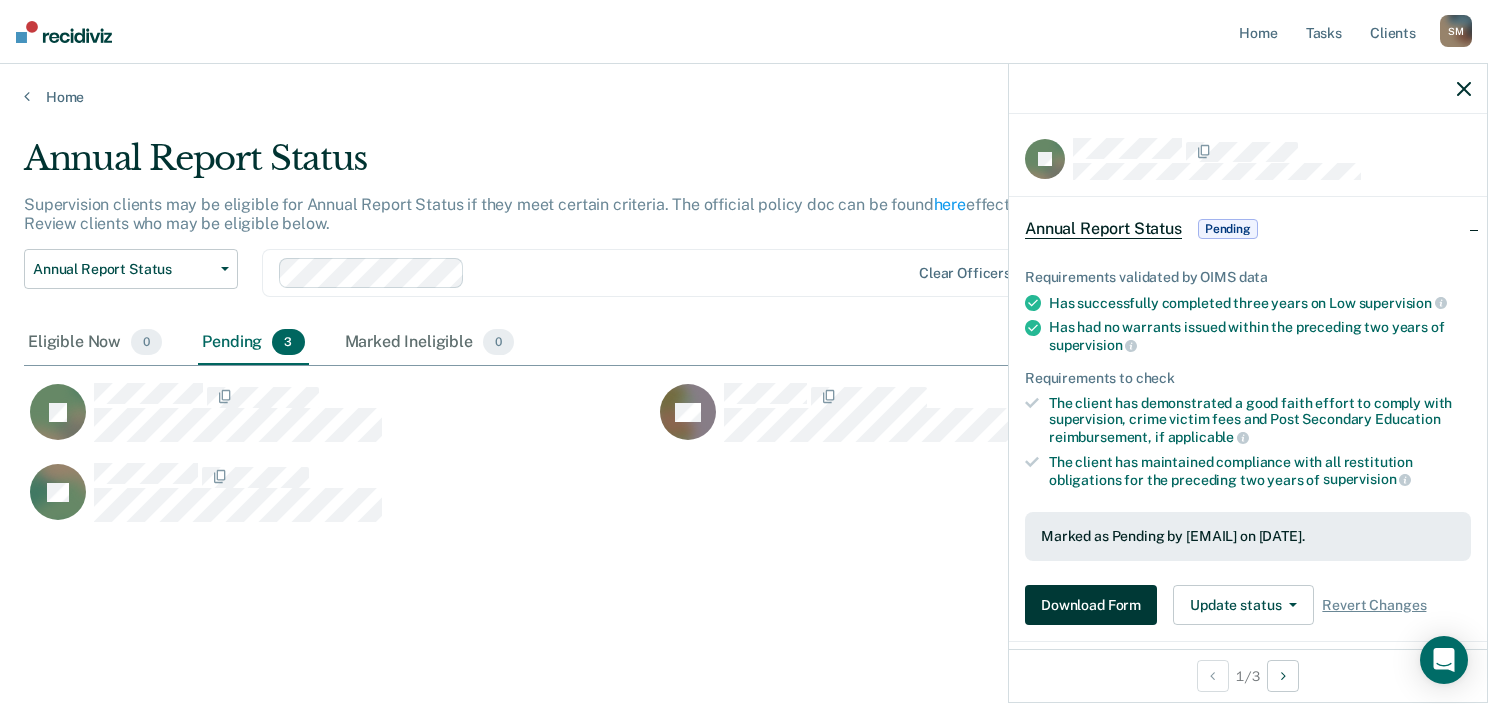 click on "Download Form" at bounding box center (1091, 605) 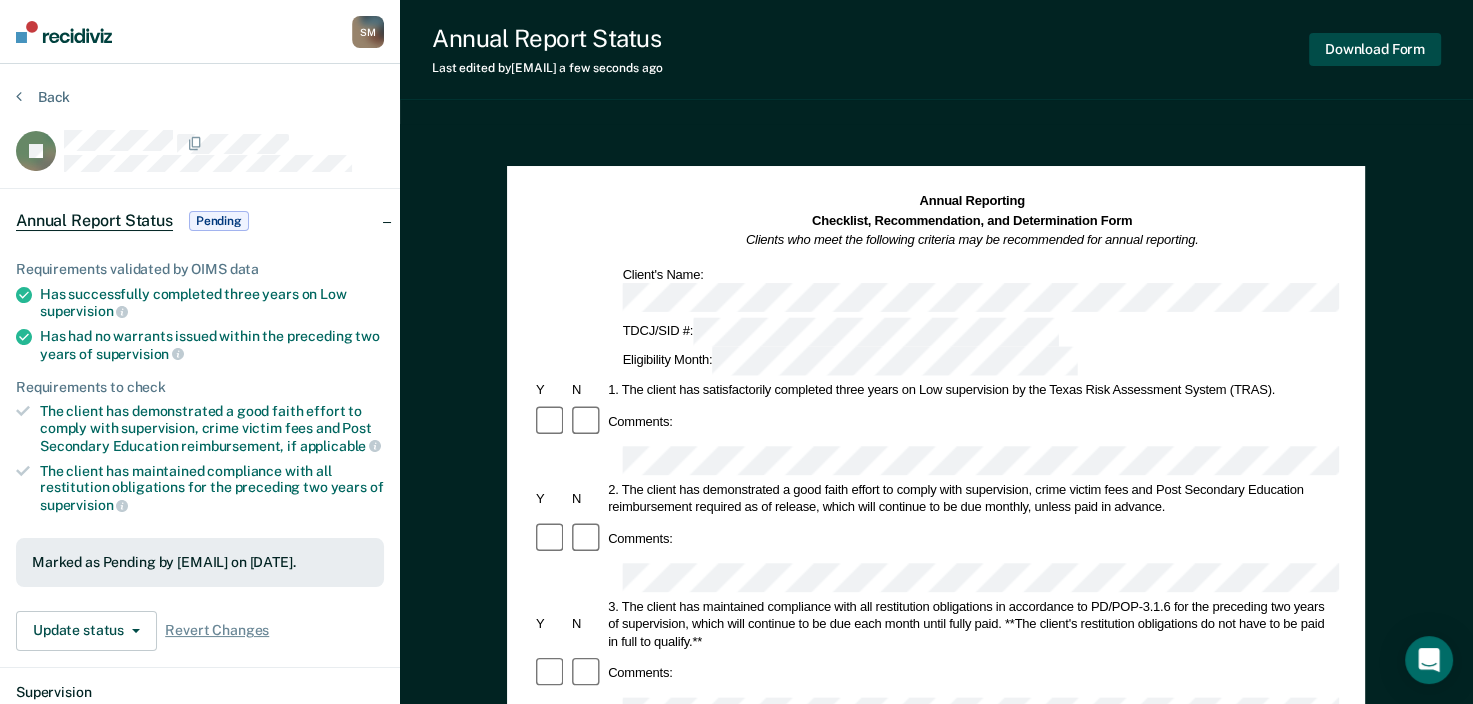 click on "Download Form" at bounding box center (1375, 49) 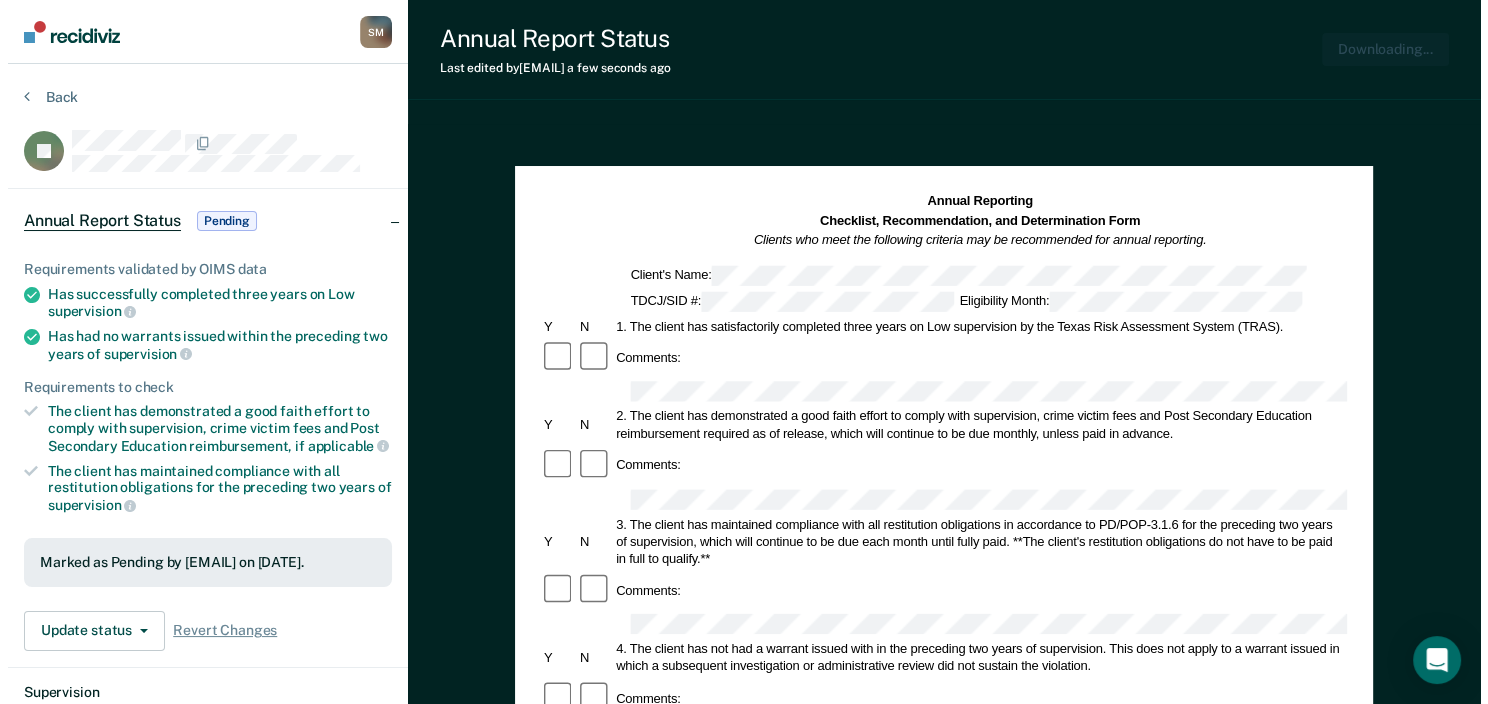 scroll, scrollTop: 0, scrollLeft: 0, axis: both 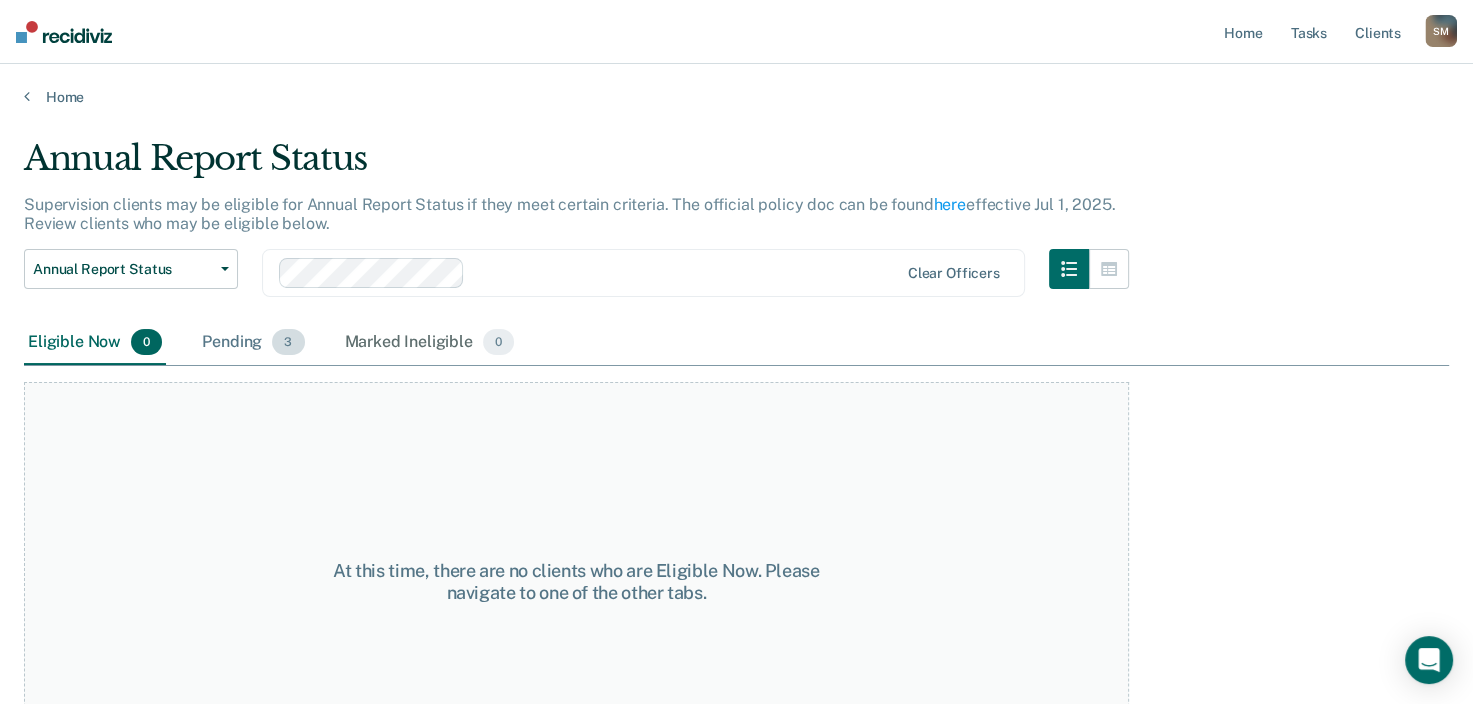click on "Pending 3" at bounding box center (253, 343) 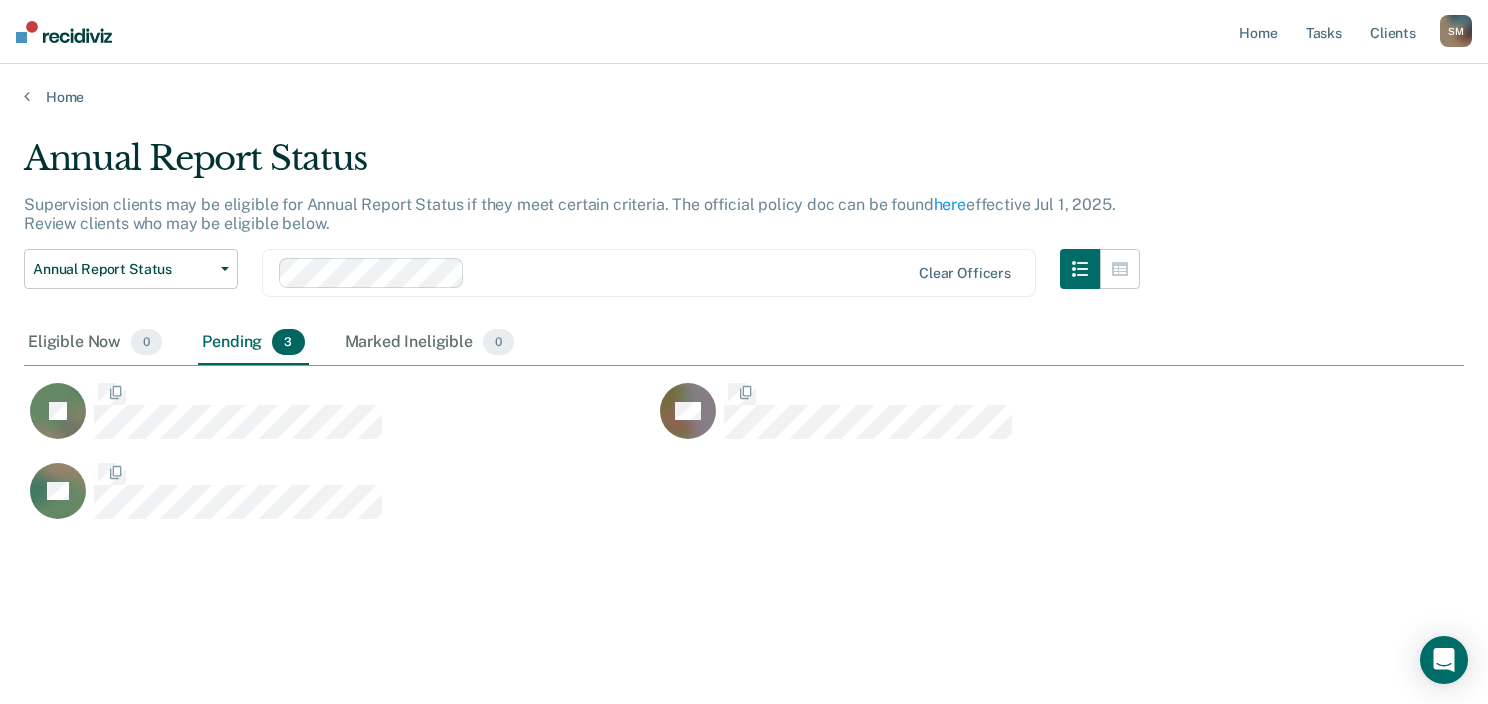scroll, scrollTop: 16, scrollLeft: 16, axis: both 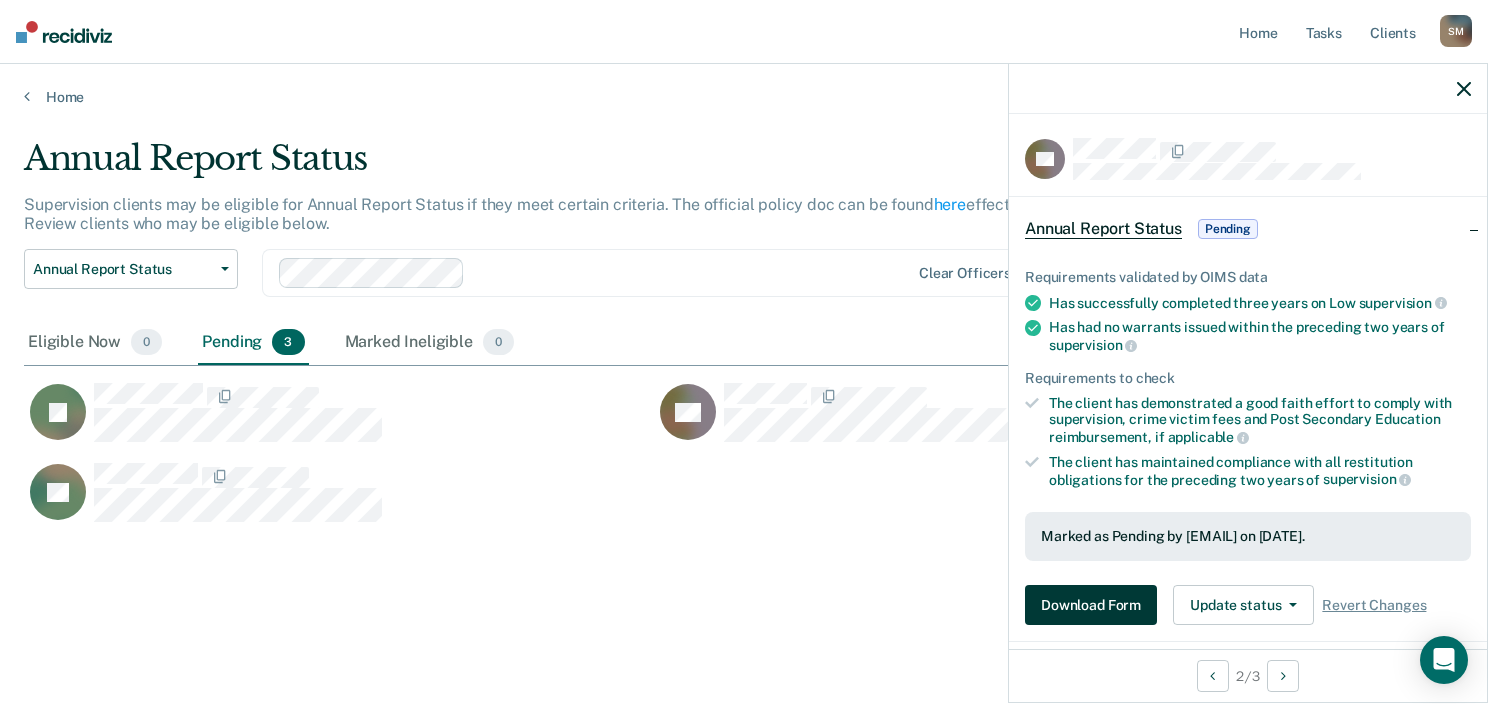 click on "Download Form" at bounding box center (1091, 605) 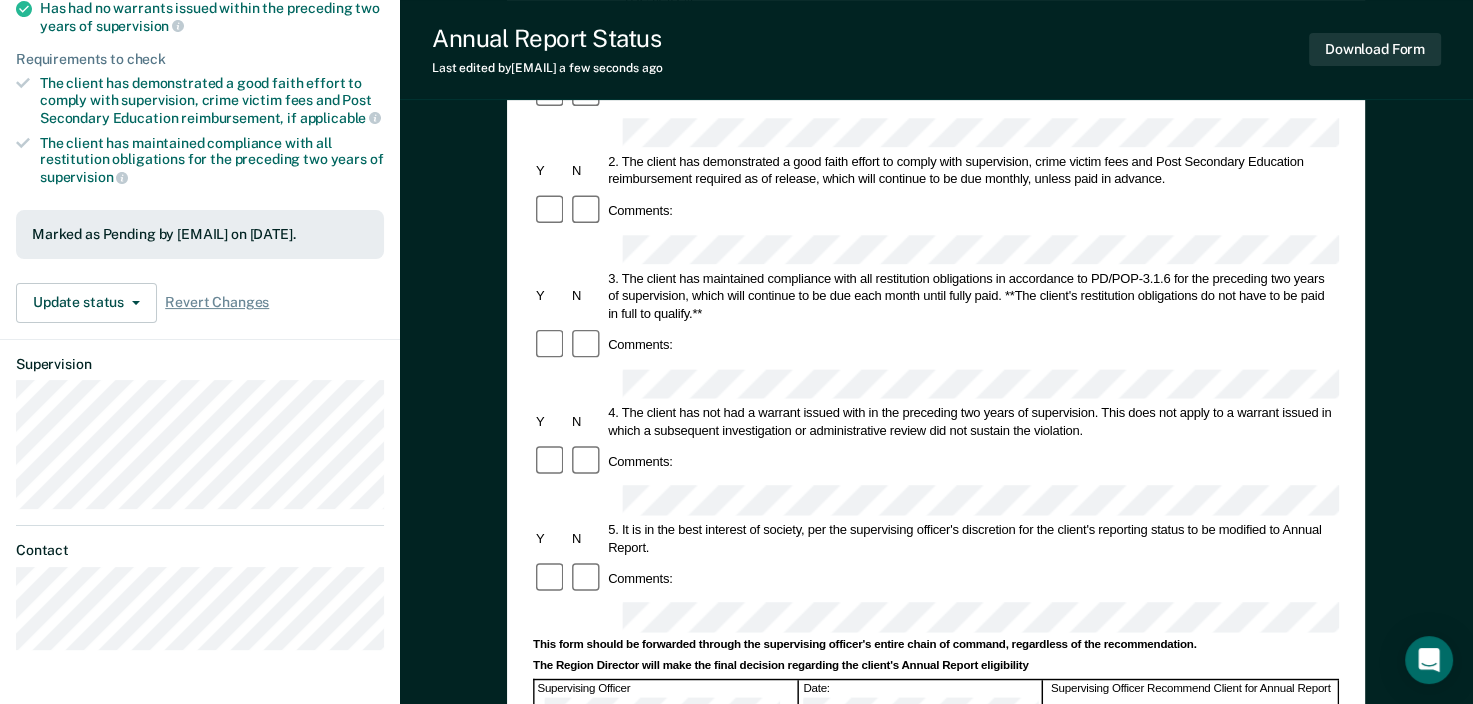 scroll, scrollTop: 400, scrollLeft: 0, axis: vertical 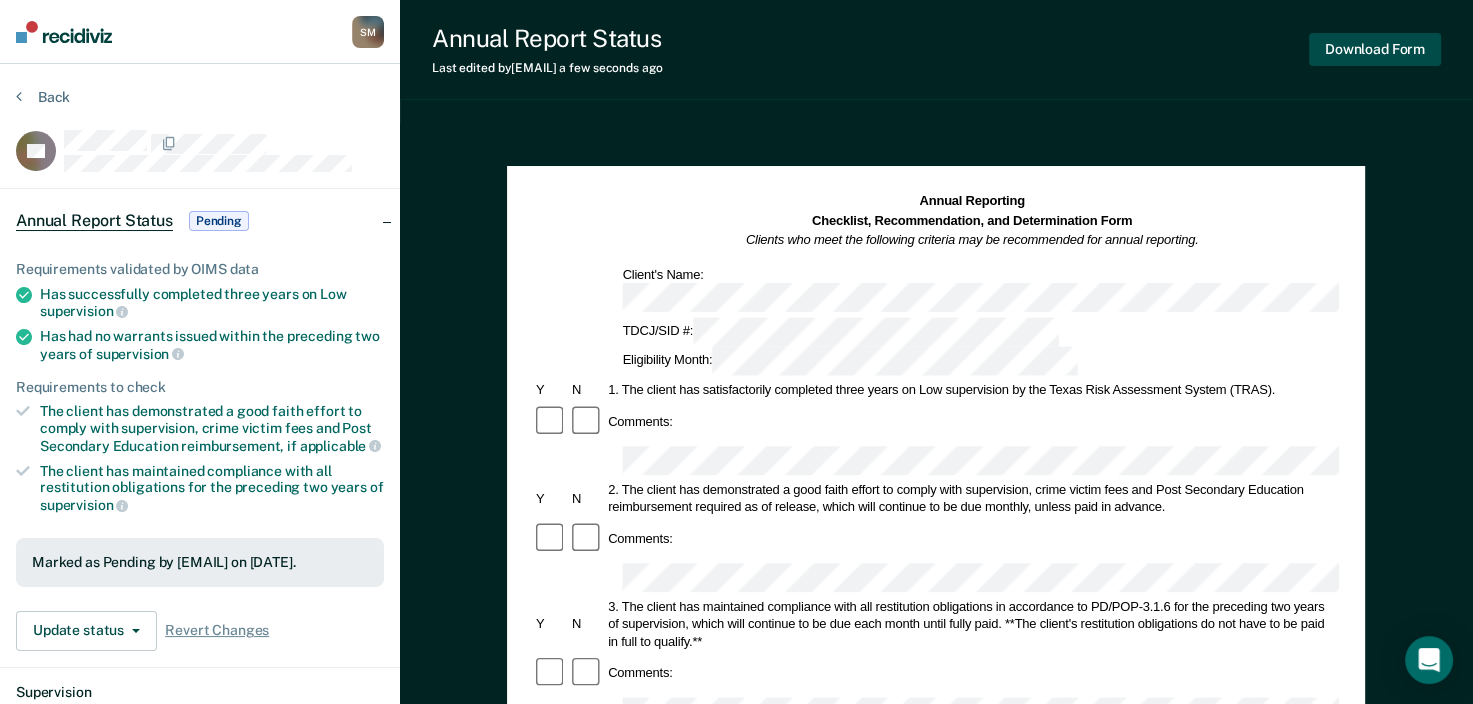 click on "Download Form" at bounding box center (1375, 49) 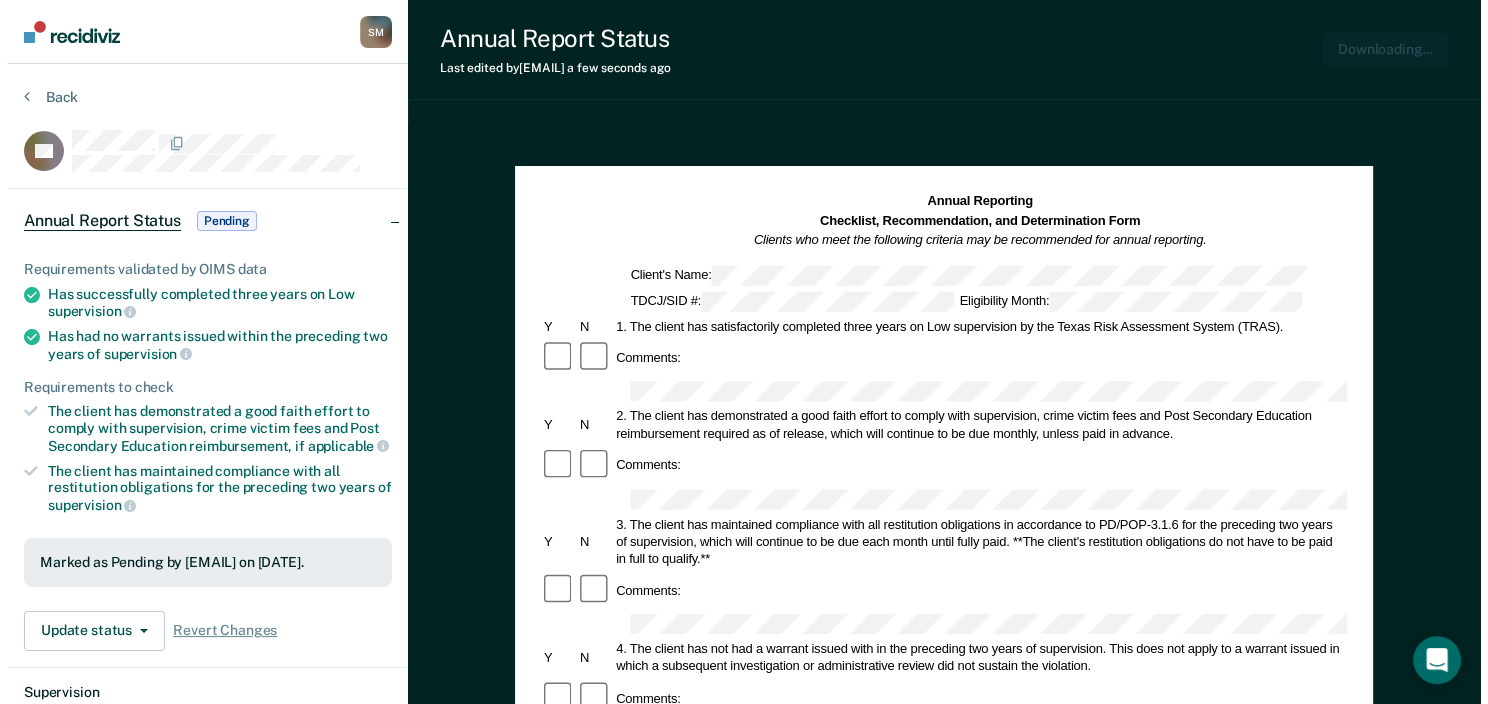 scroll, scrollTop: 0, scrollLeft: 0, axis: both 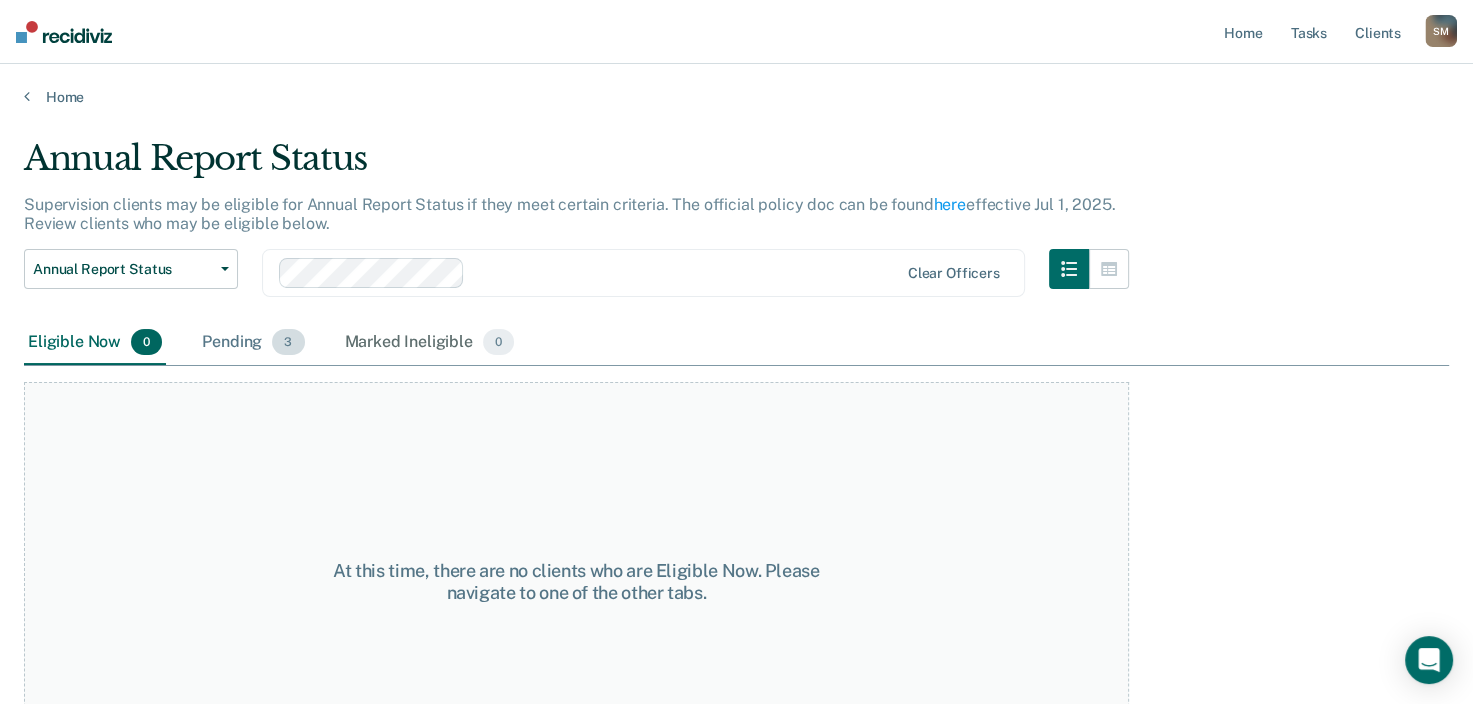 click on "Pending 3" at bounding box center [253, 343] 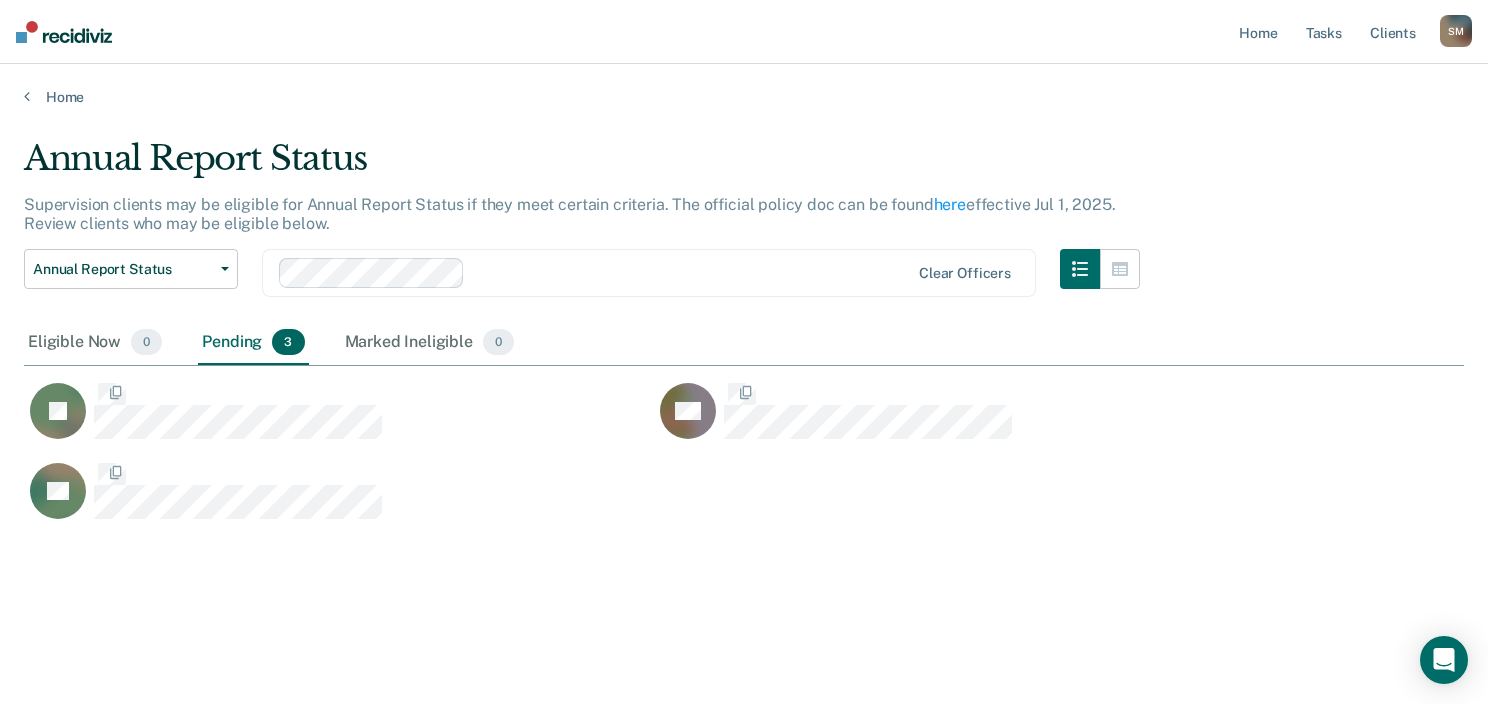 scroll, scrollTop: 16, scrollLeft: 16, axis: both 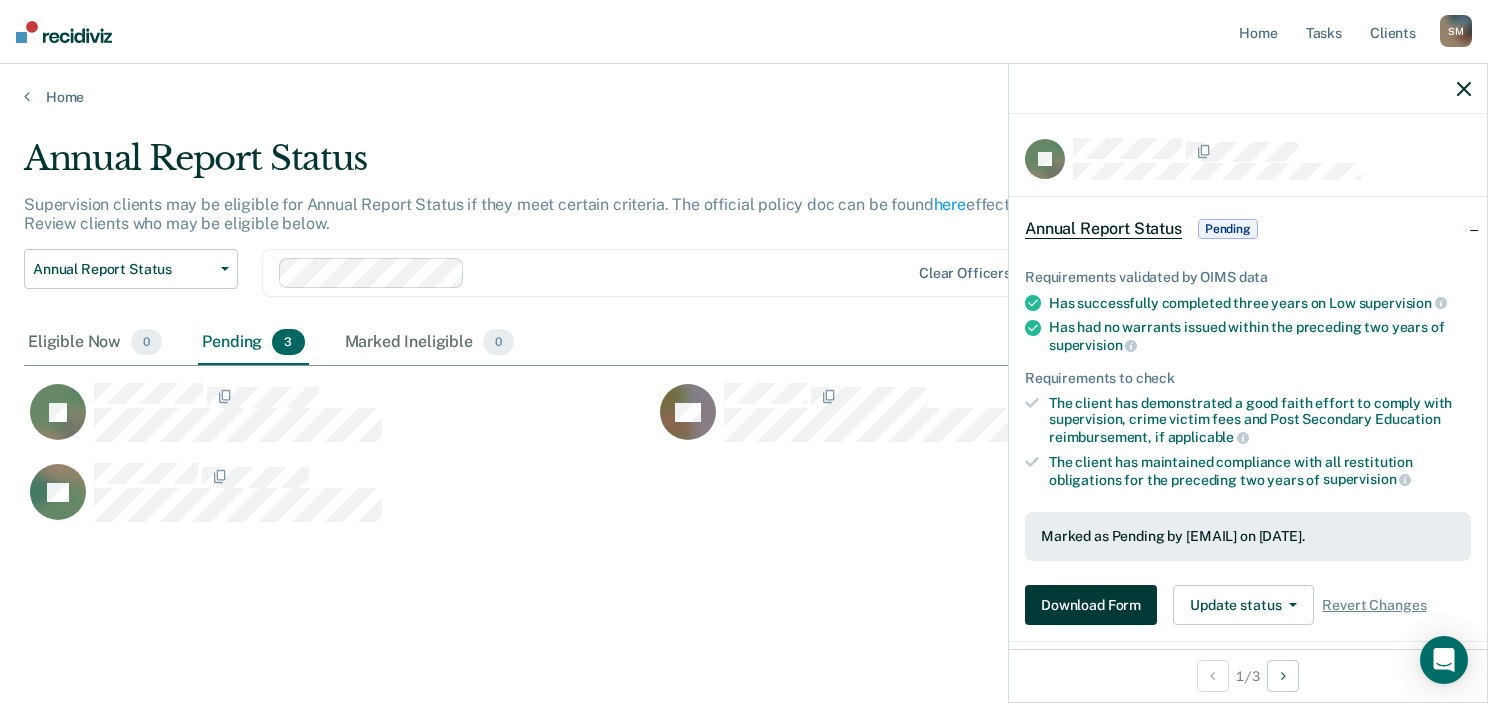 click on "Download Form" at bounding box center [1091, 605] 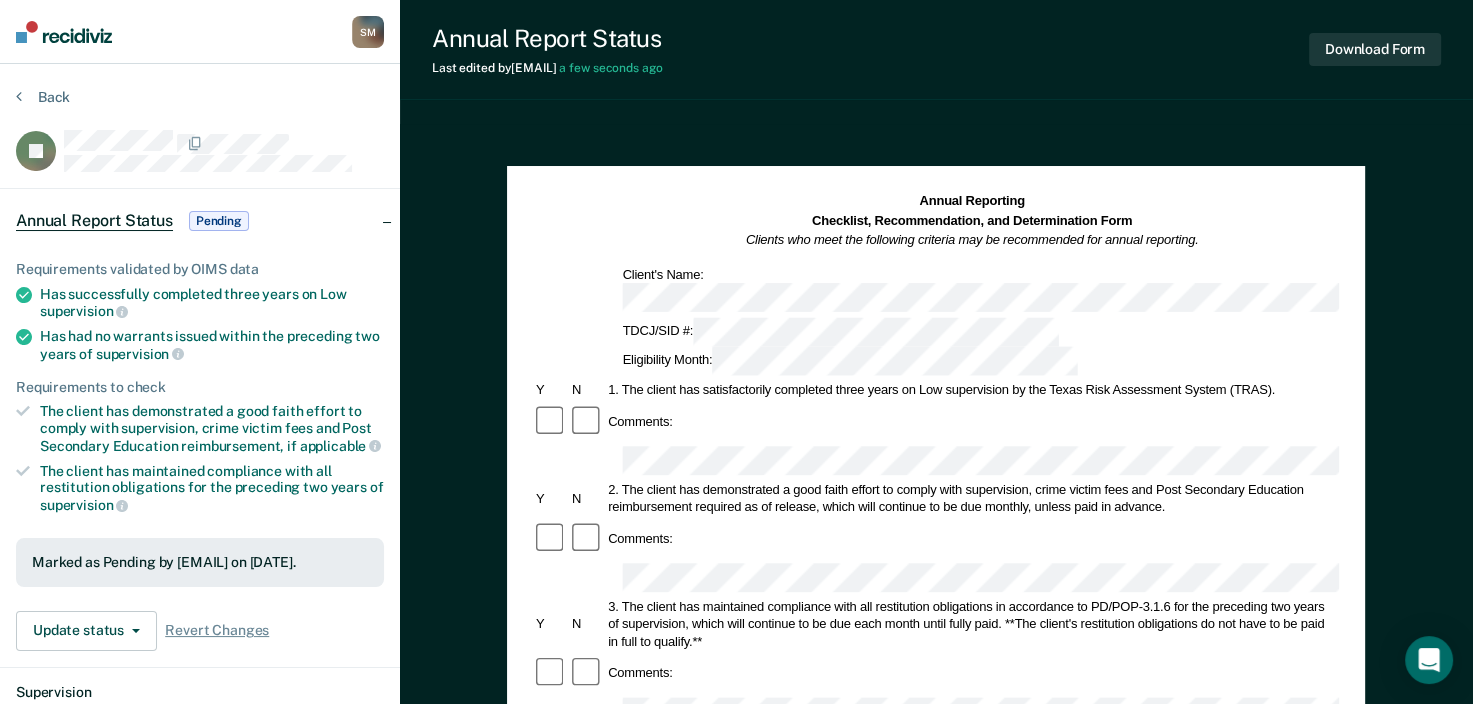 click on "Annual Reporting   Checklist, Recommendation, and Determination Form Clients who meet the following criteria may be recommended for annual reporting. Client's Name: TDCJ/SID #: Eligibility Month: Y N 1. The client has satisfactorily completed three years on Low supervision by the Texas Risk Assessment System (TRAS). Comments: Y N 2. The client has demonstrated a good faith effort to comply with supervision, crime victim fees and Post Secondary Education reimbursement required as of release, which will continue to be due monthly, unless paid in advance. Comments: Y N 3. The client has maintained compliance with all restitution obligations in accordance to PD/POP-3.1.6 for the preceding two years of supervision, which will continue to be due each month until fully paid. **The client's restitution obligations do not have to be paid in full to qualify.** Comments: Y N Comments: Y N Comments: This form should be forwarded through the supervising officer's entire chain of command, regardless of the recommendation." at bounding box center [936, 782] 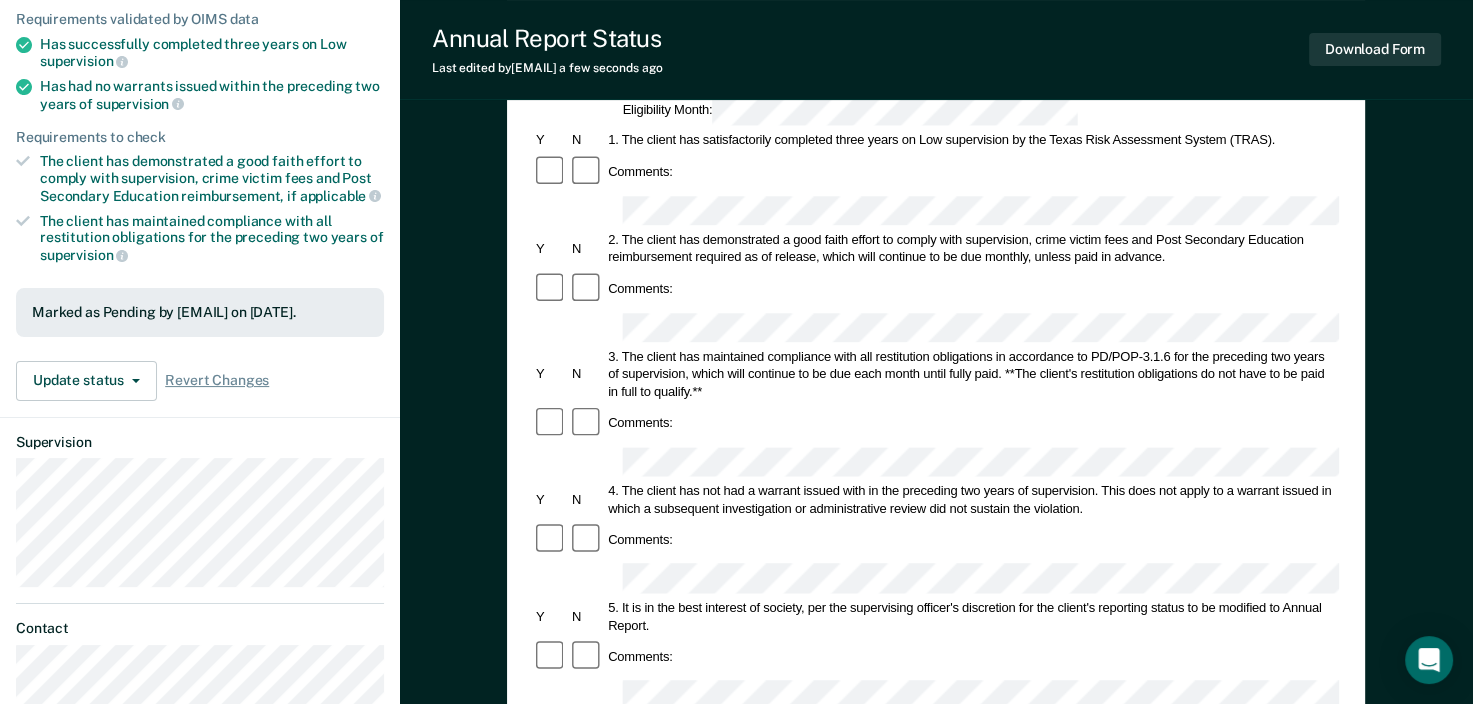 scroll, scrollTop: 200, scrollLeft: 0, axis: vertical 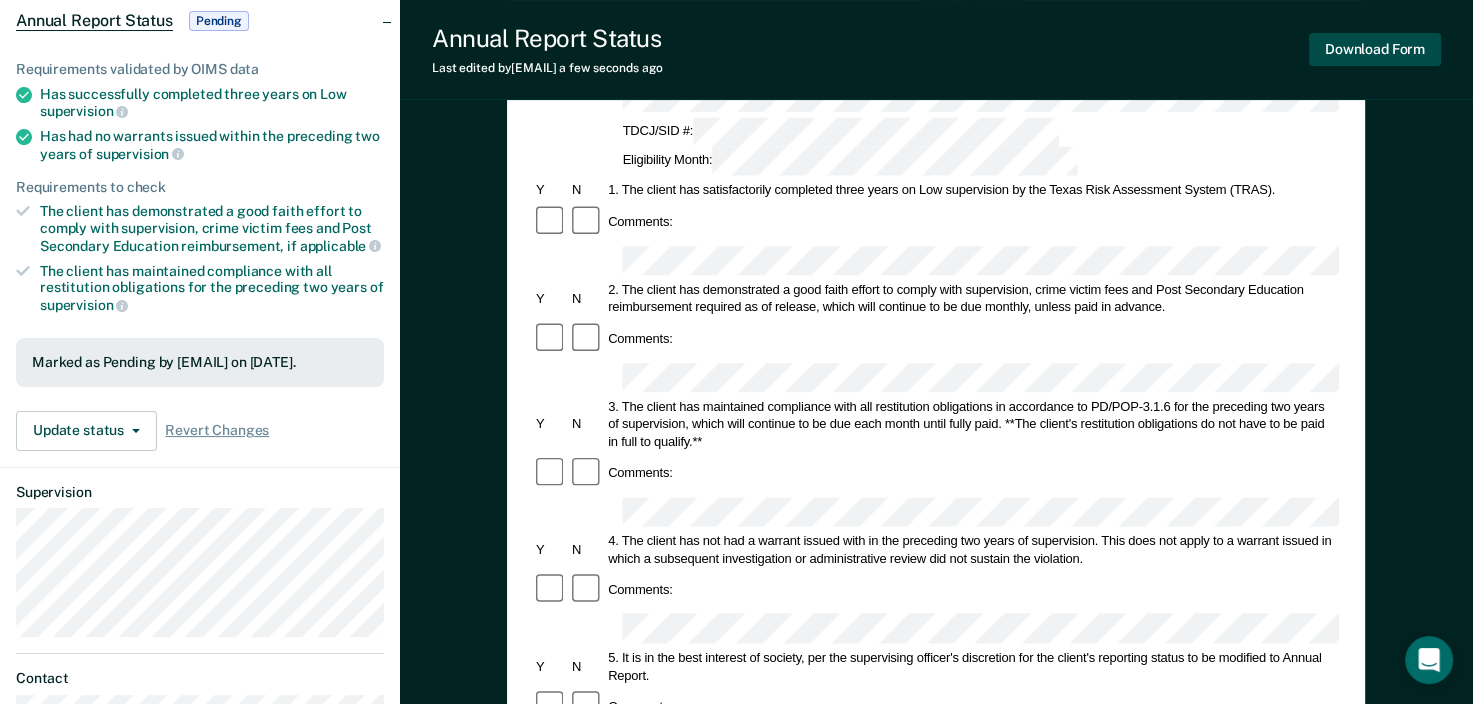 click on "Download Form" at bounding box center [1375, 49] 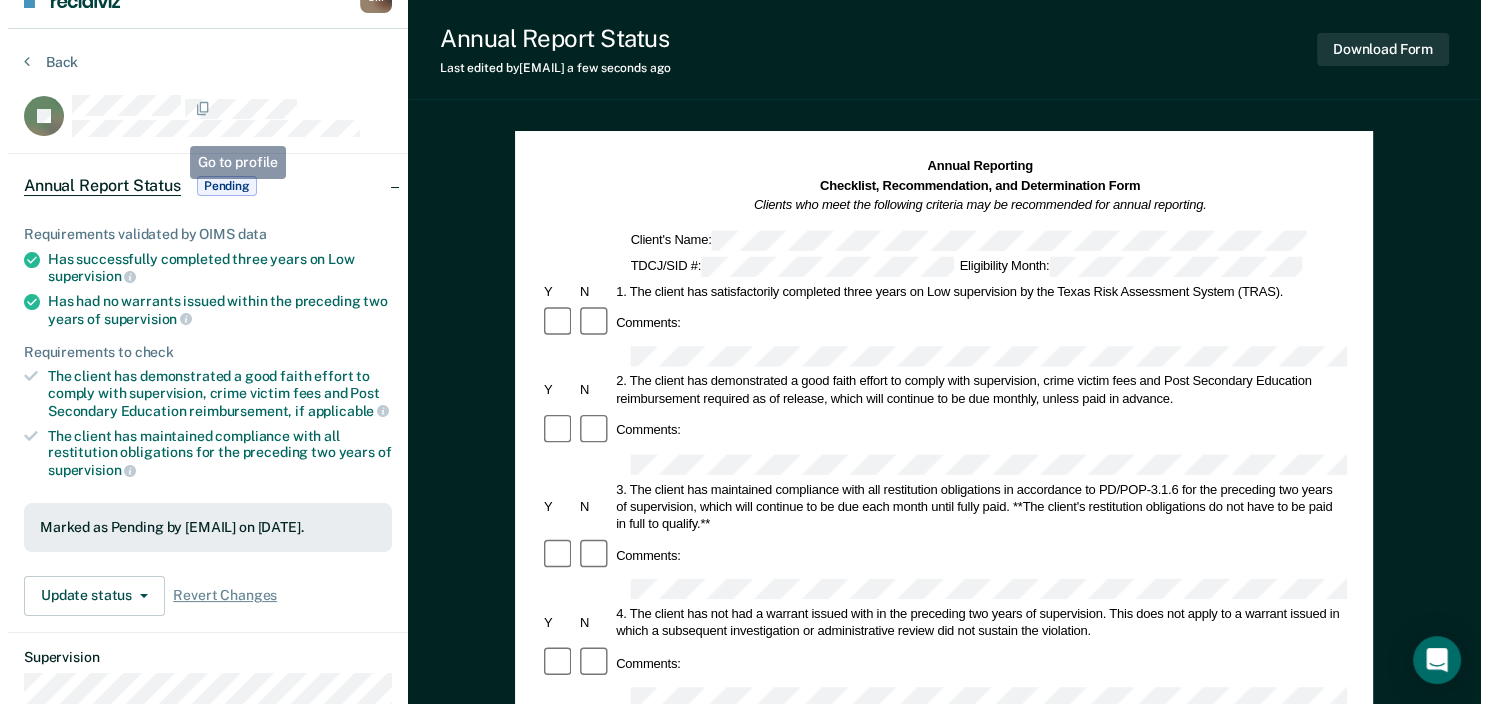 scroll, scrollTop: 0, scrollLeft: 0, axis: both 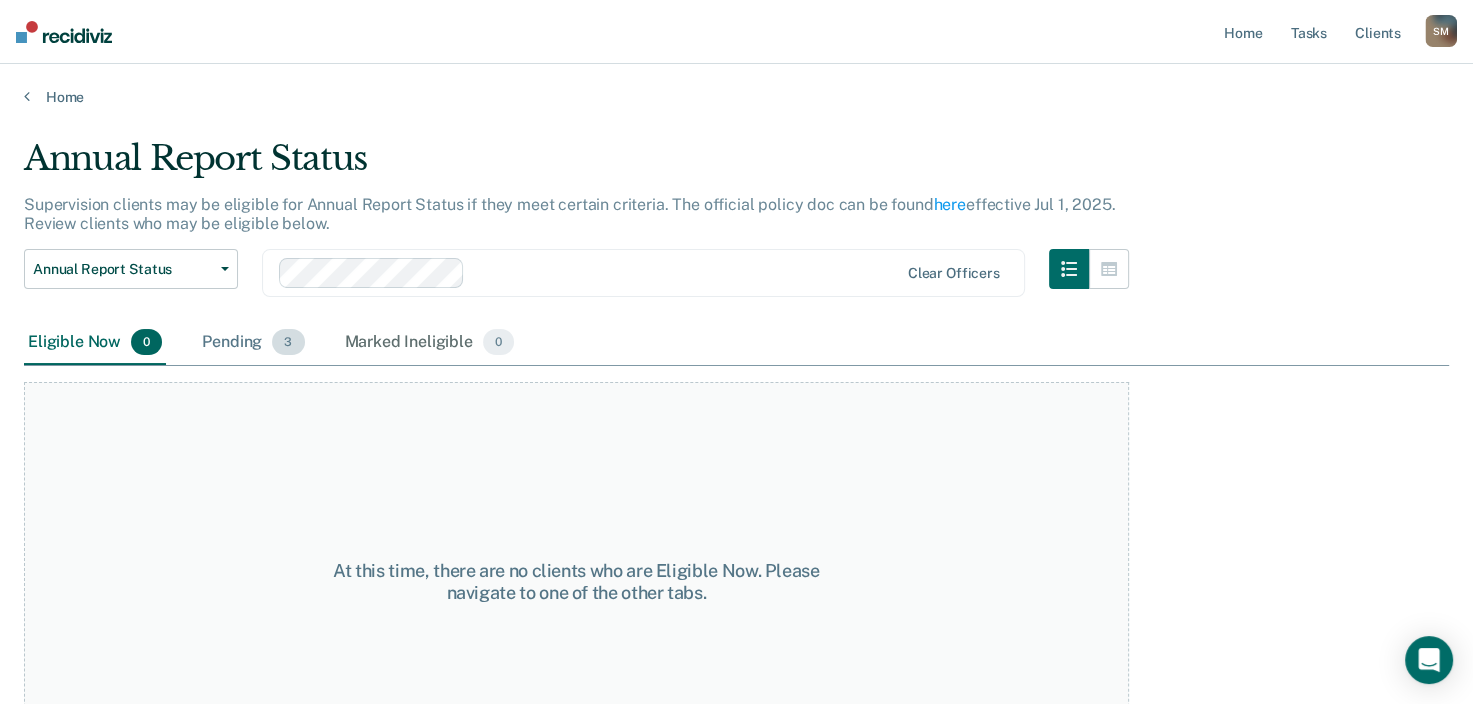 click on "Pending 3" at bounding box center (253, 343) 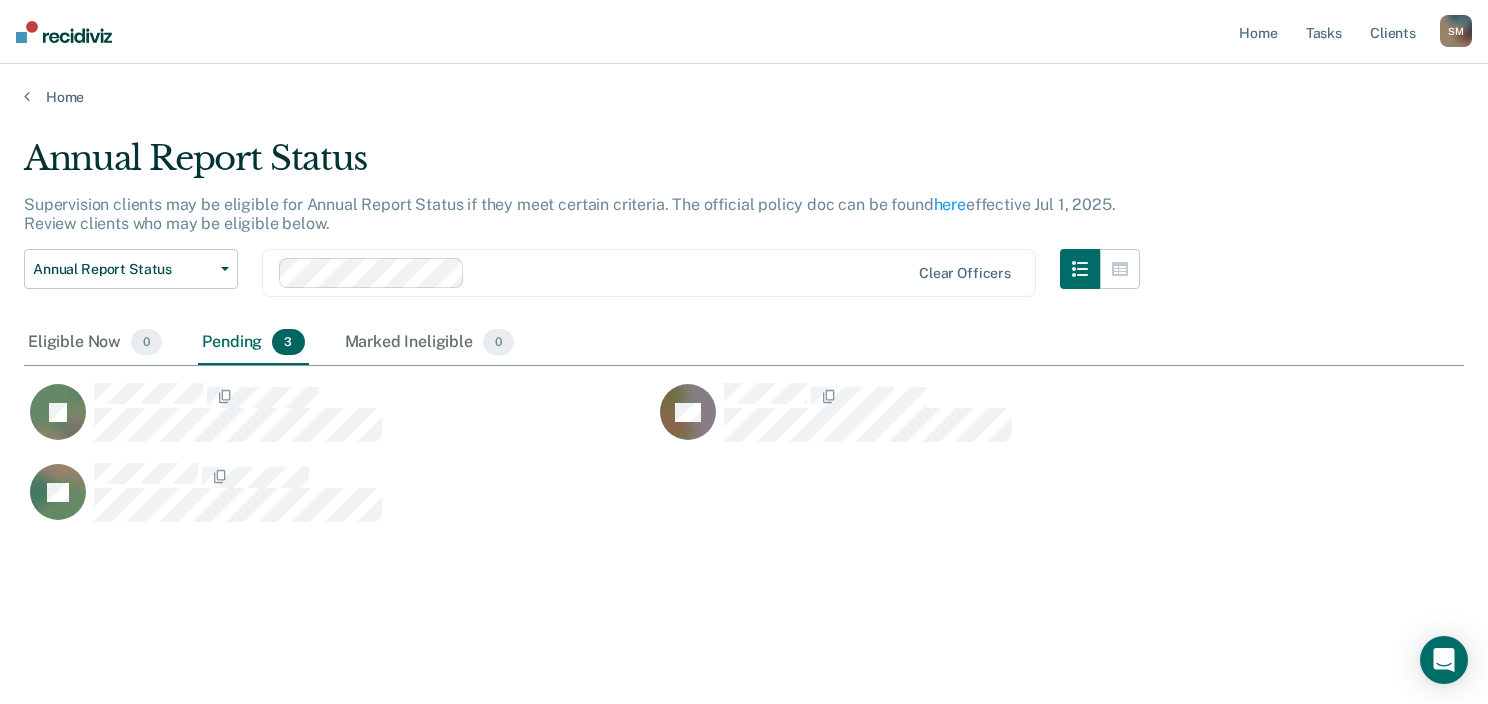 scroll, scrollTop: 16, scrollLeft: 16, axis: both 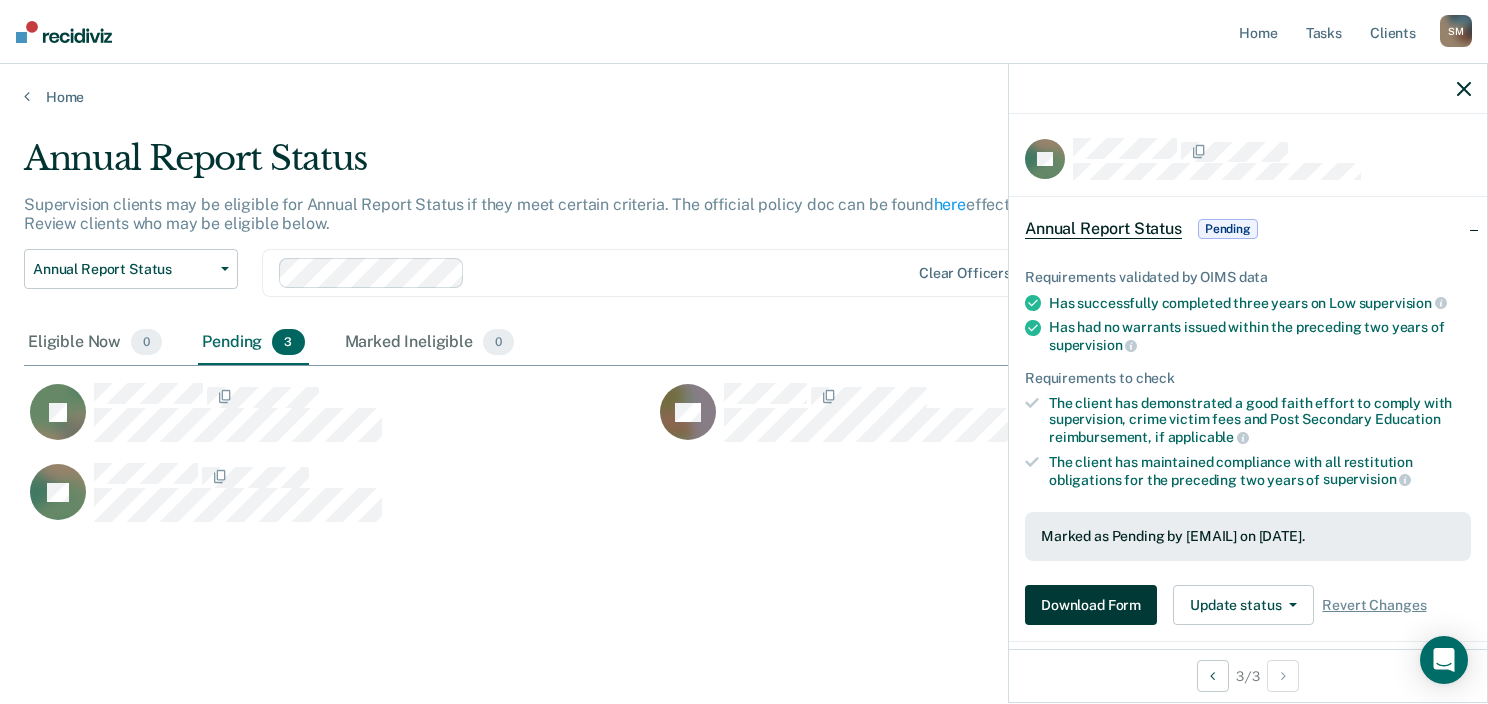 click on "Download Form" at bounding box center (1091, 605) 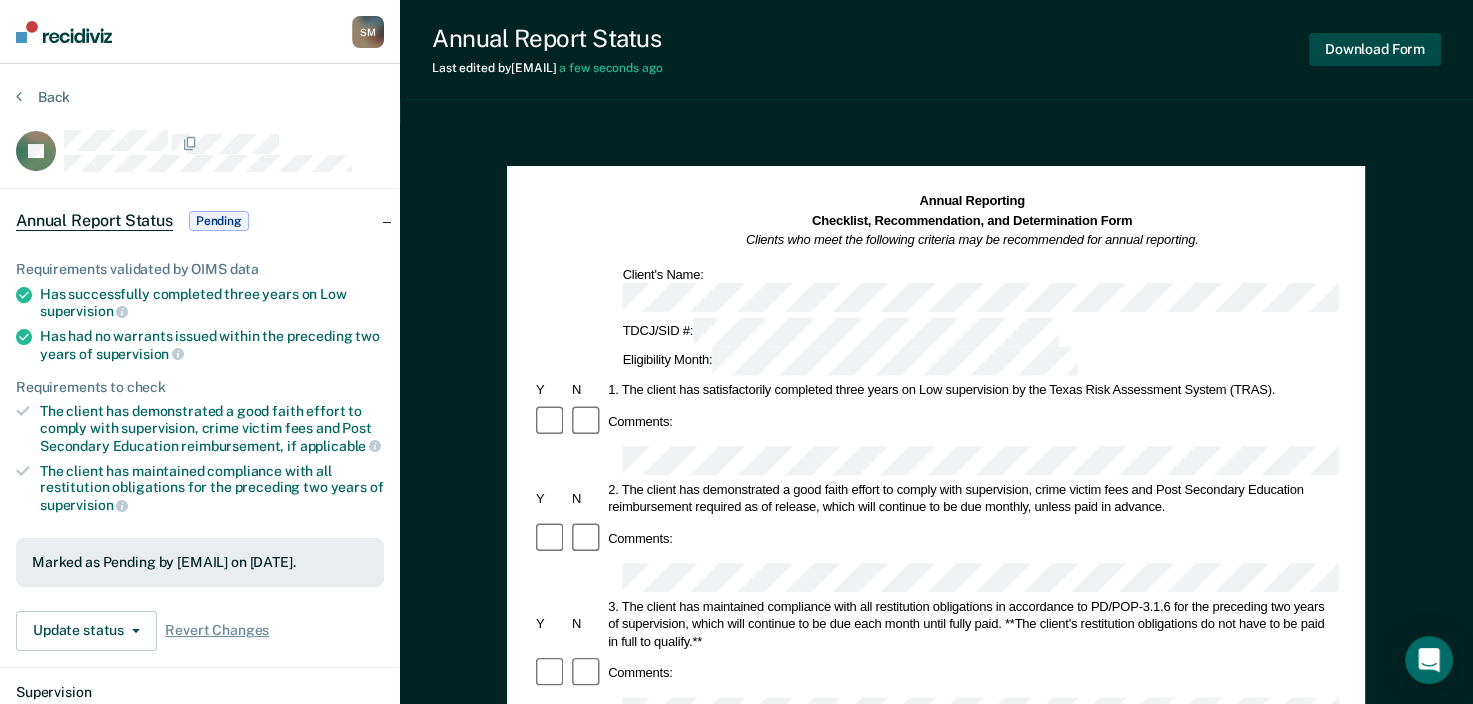 click on "Download Form" at bounding box center [1375, 49] 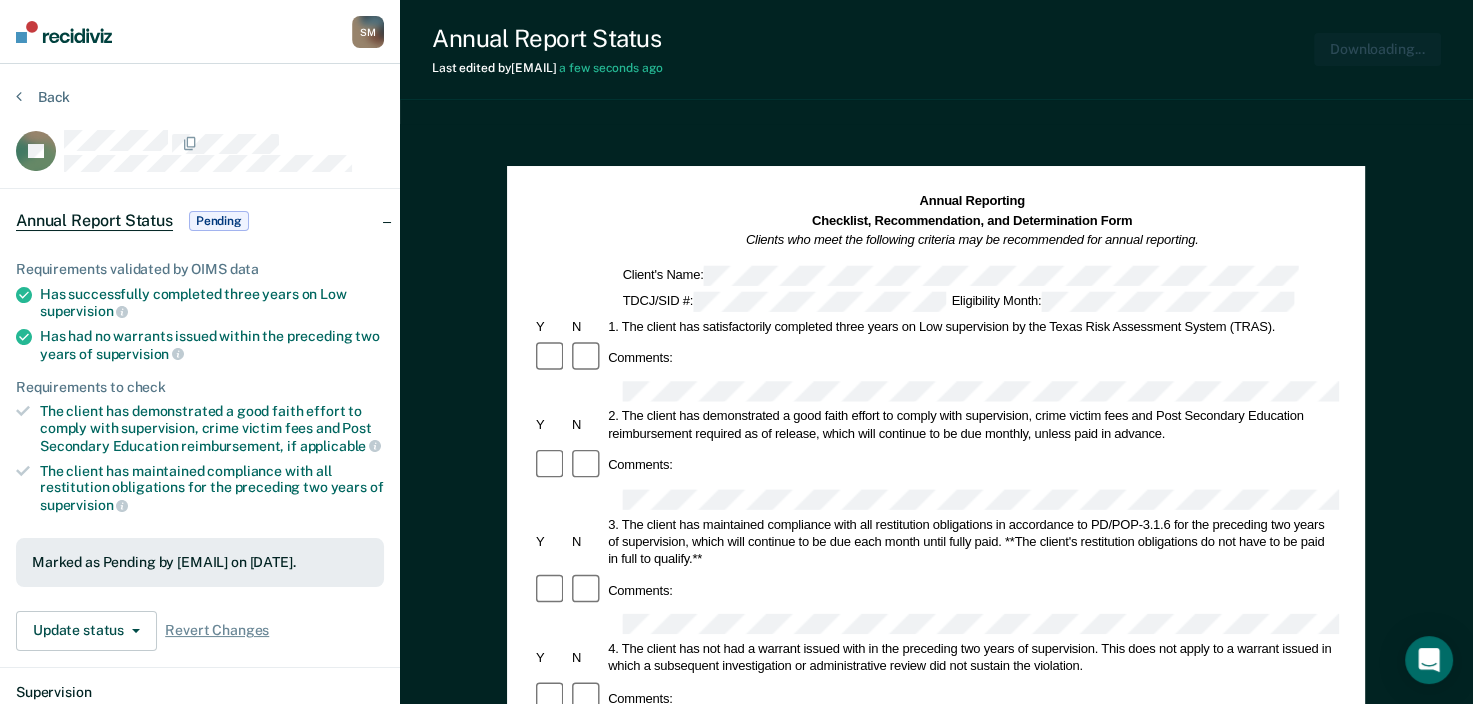 scroll, scrollTop: 0, scrollLeft: 0, axis: both 